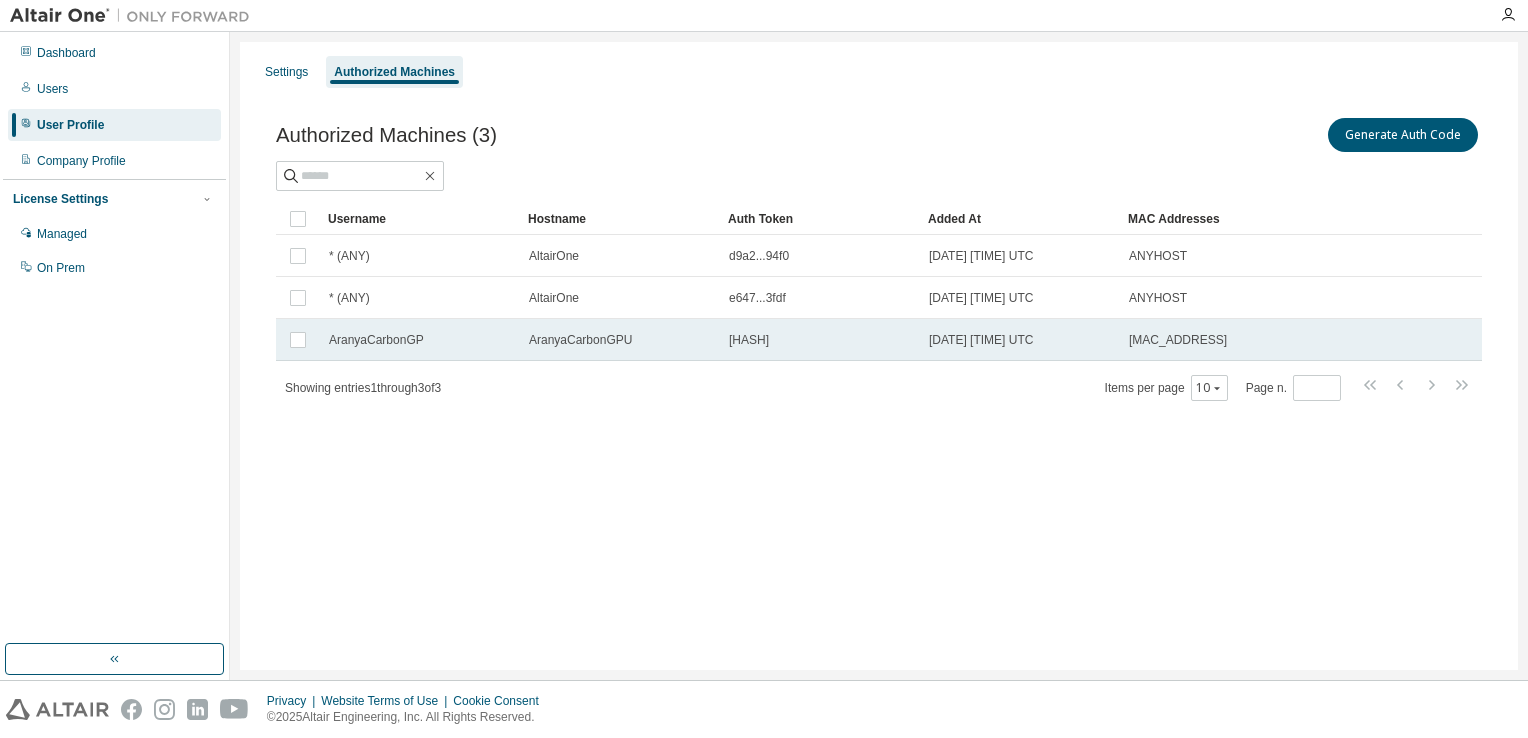 scroll, scrollTop: 0, scrollLeft: 0, axis: both 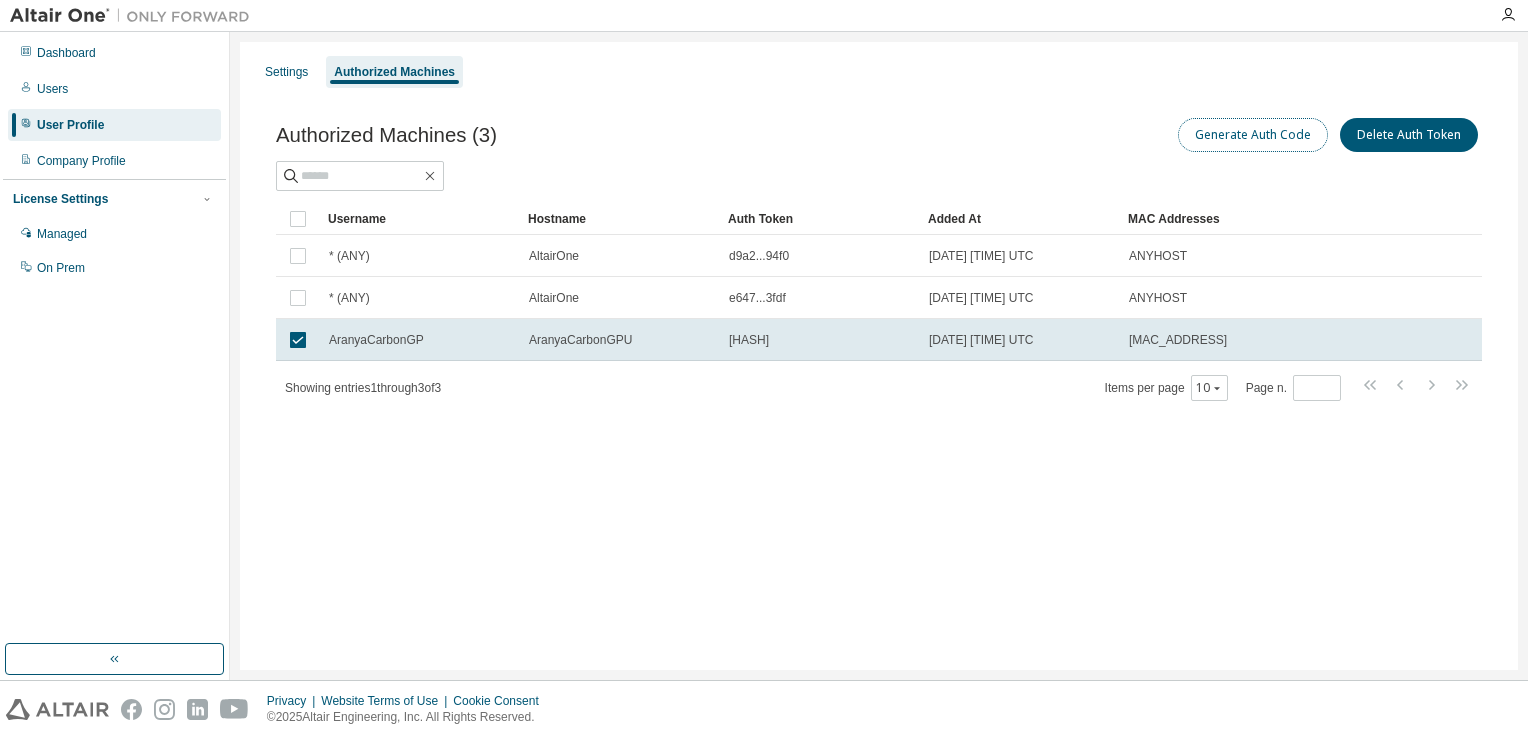 click on "Generate Auth Code" at bounding box center [1253, 135] 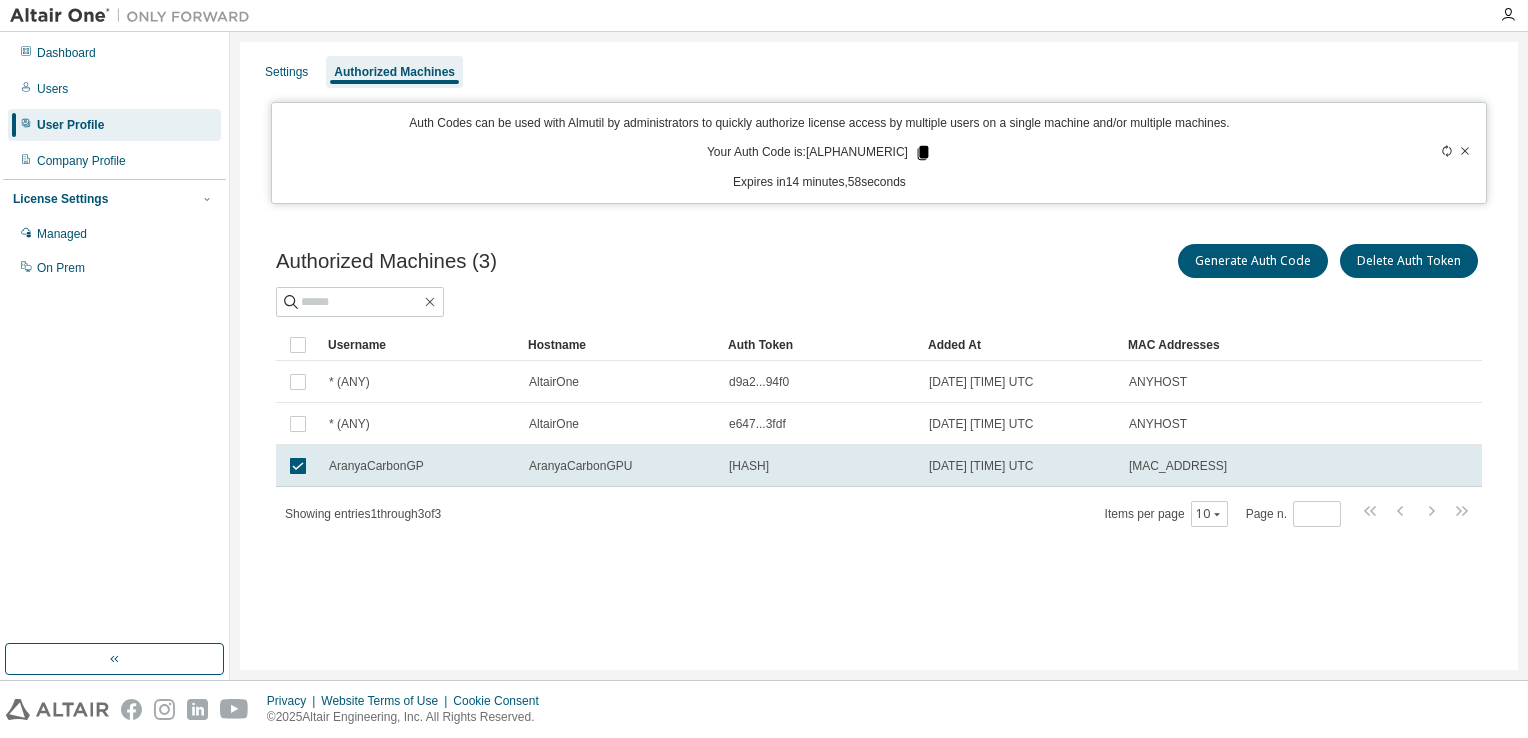 click 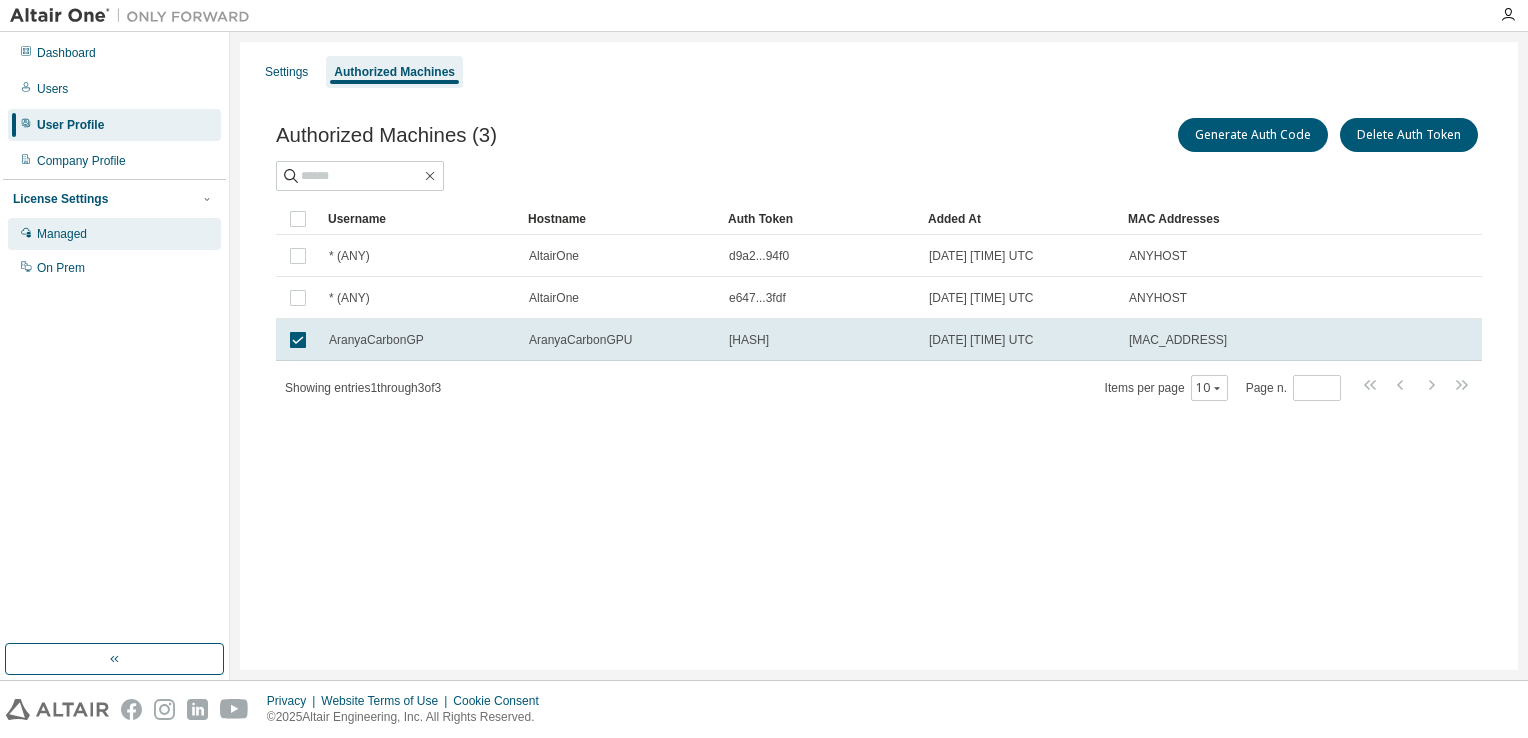 click on "Managed" at bounding box center (62, 234) 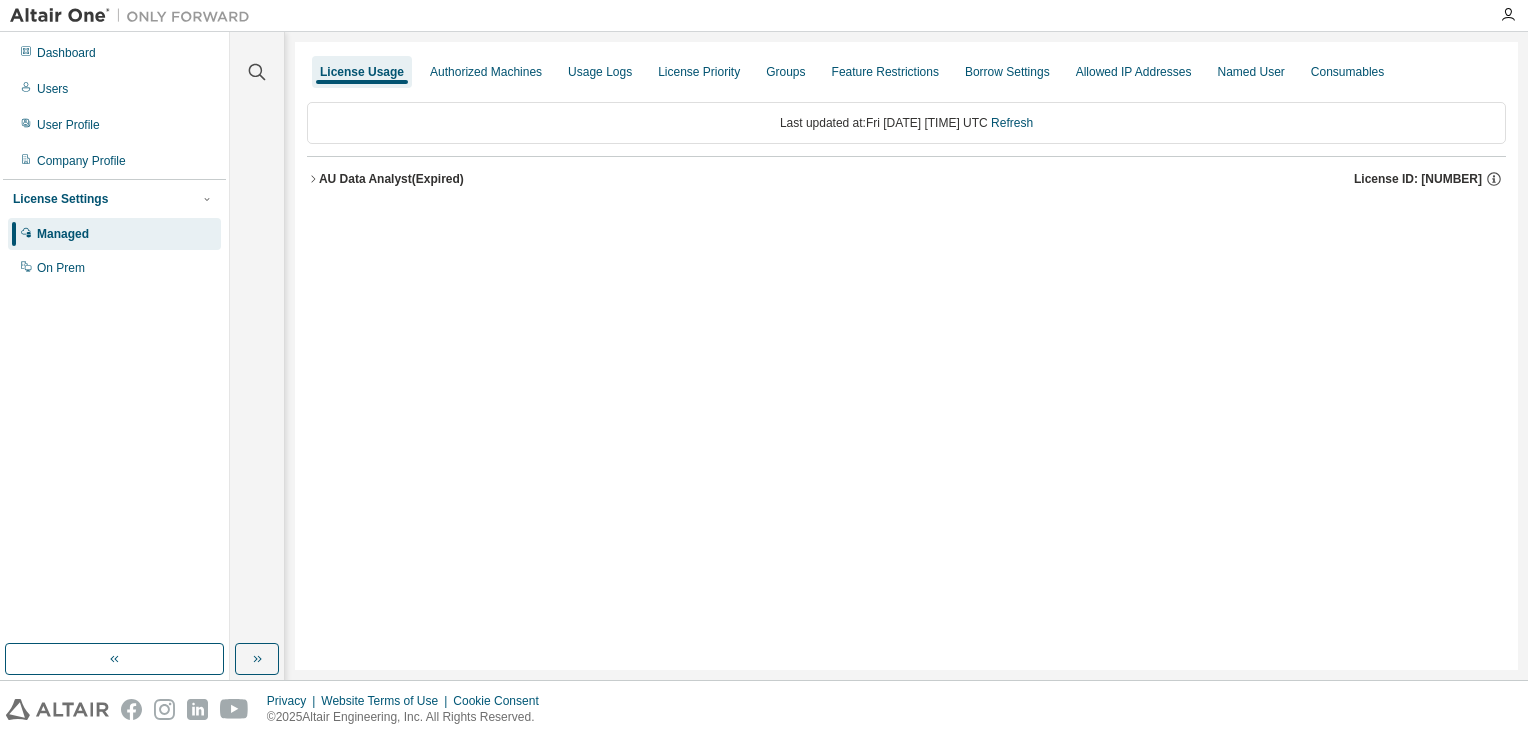 click 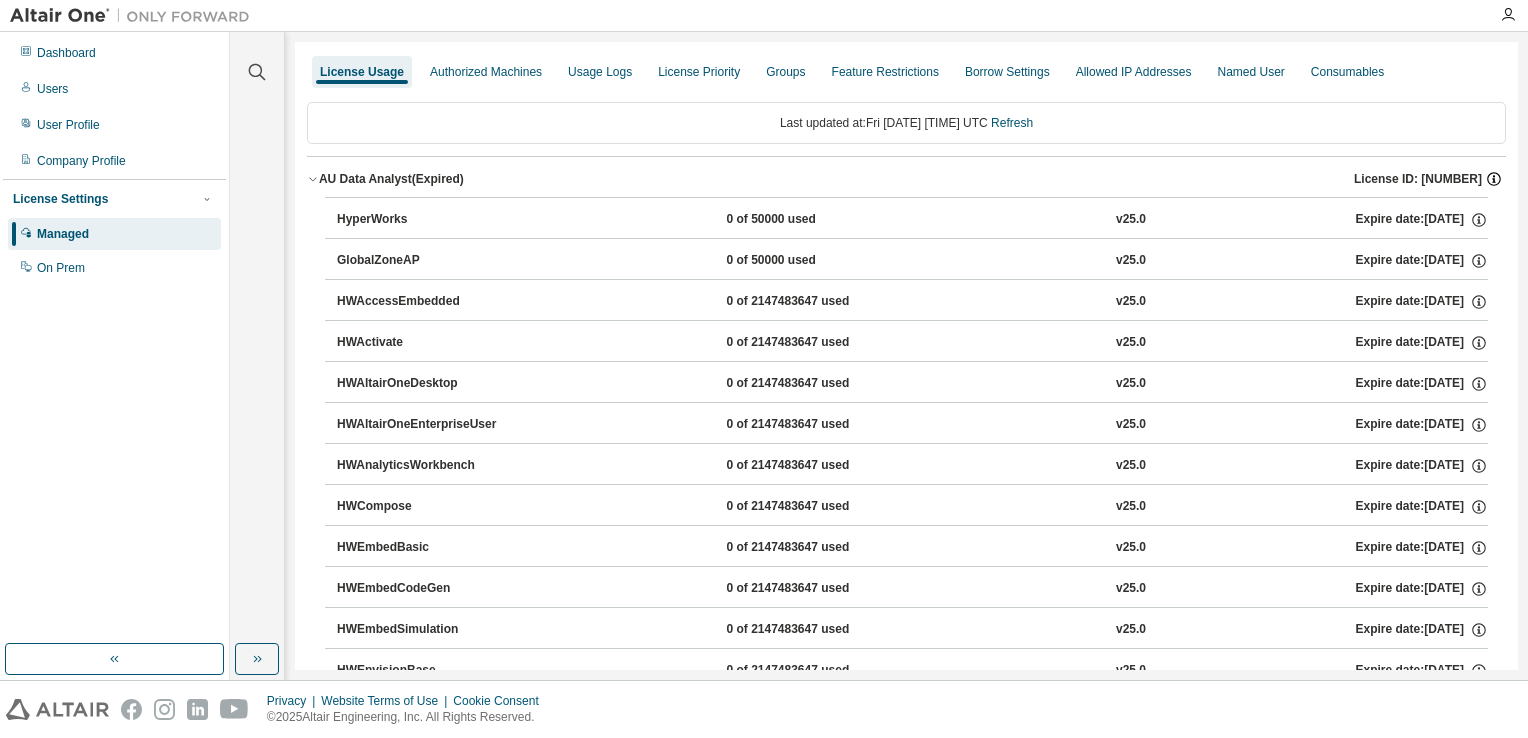 click 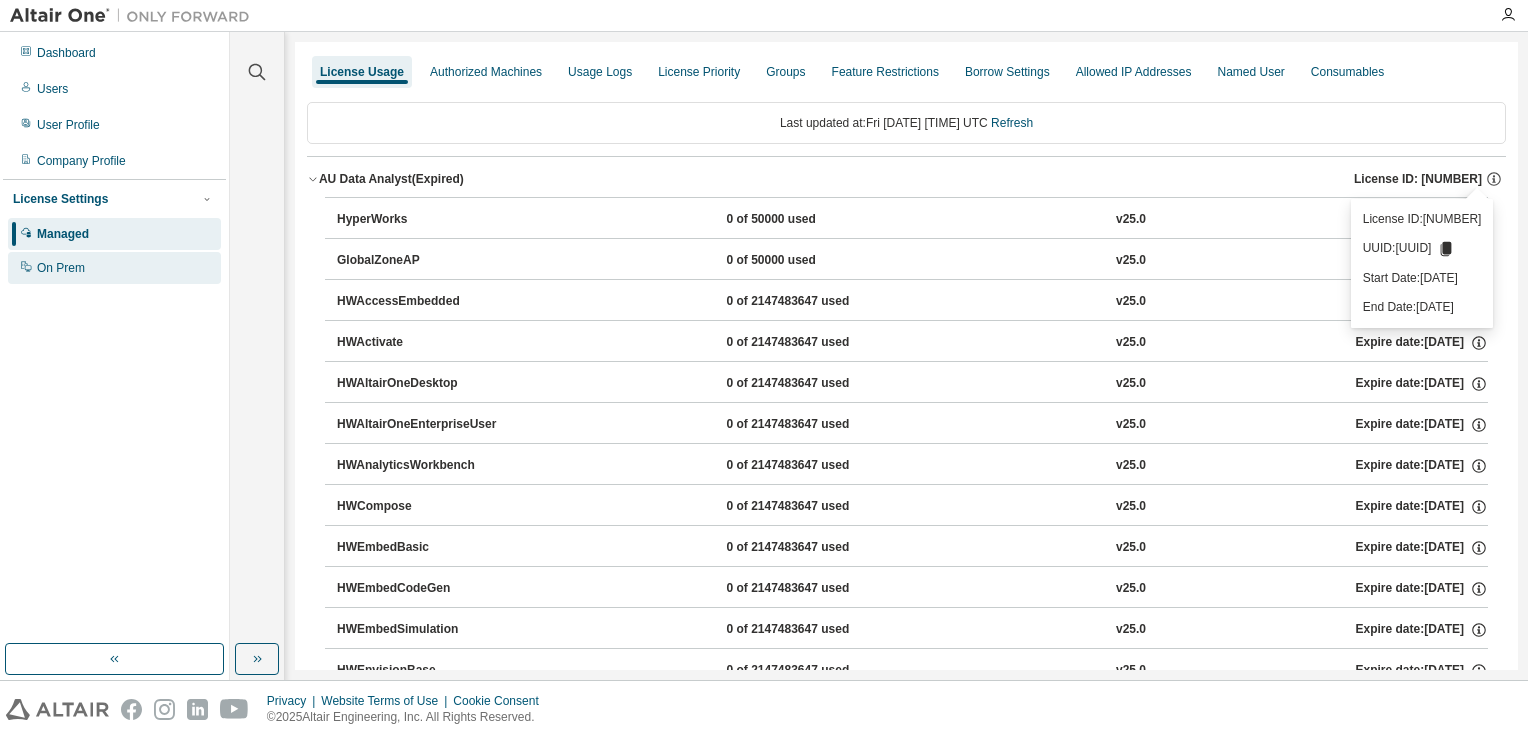 click on "On Prem" at bounding box center (61, 268) 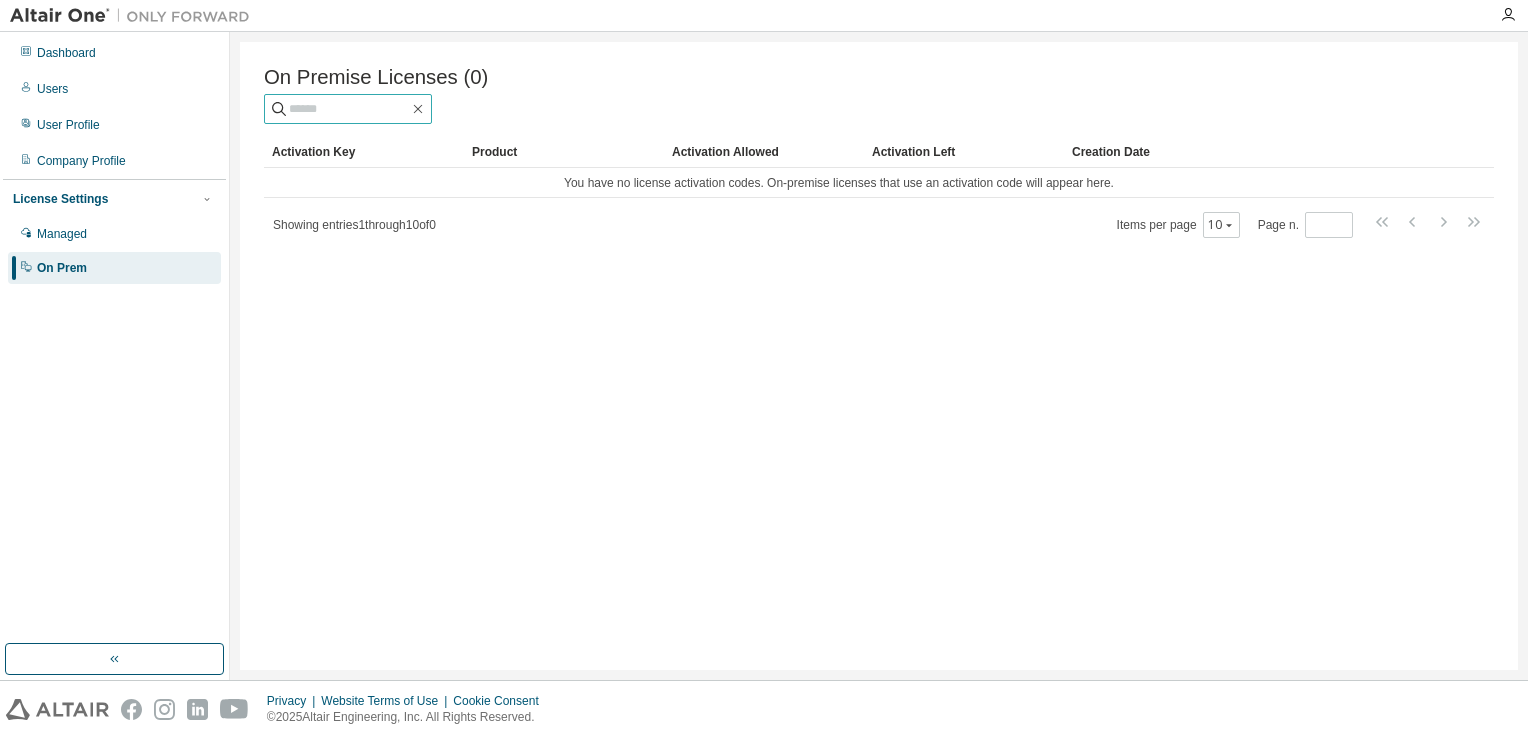 click at bounding box center (349, 109) 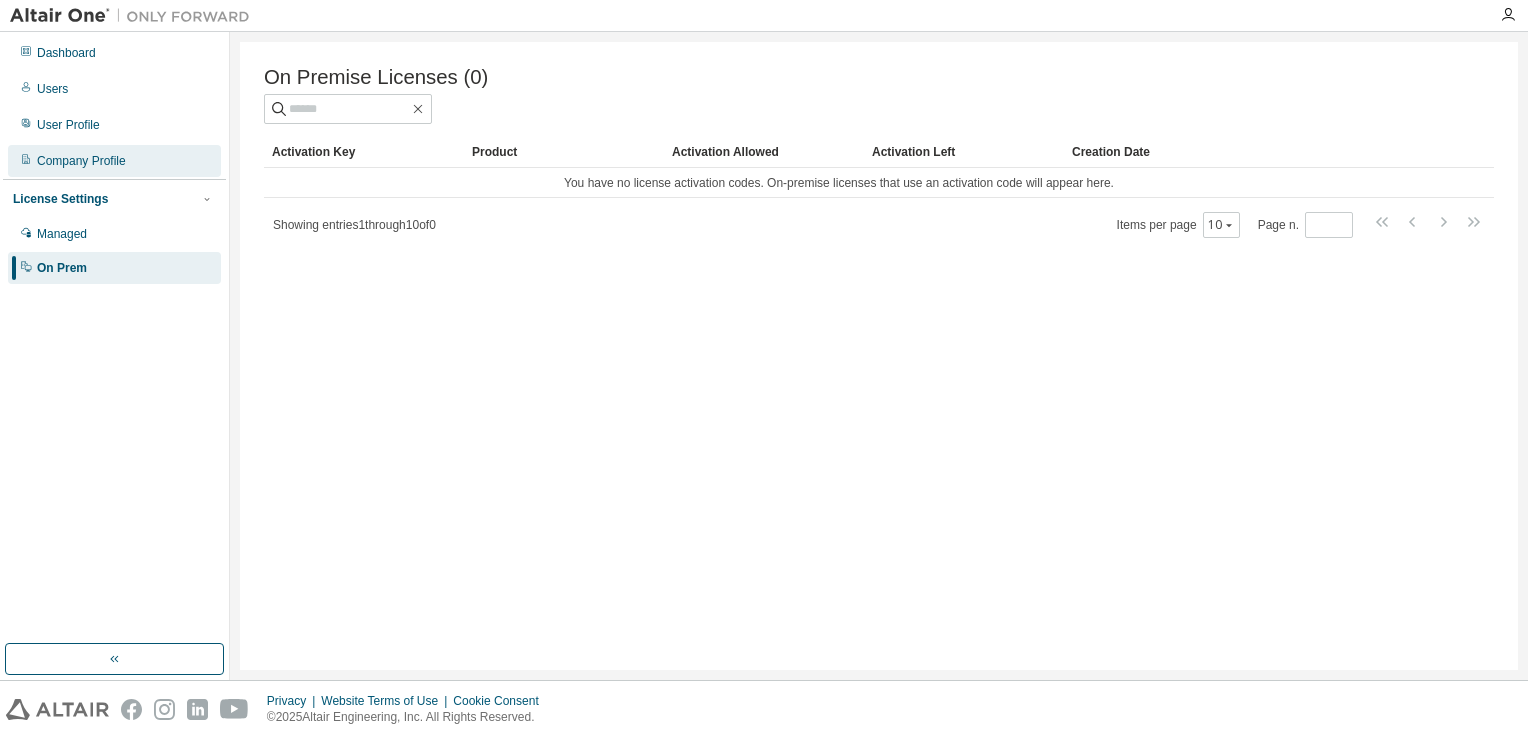 click on "Company Profile" at bounding box center [81, 161] 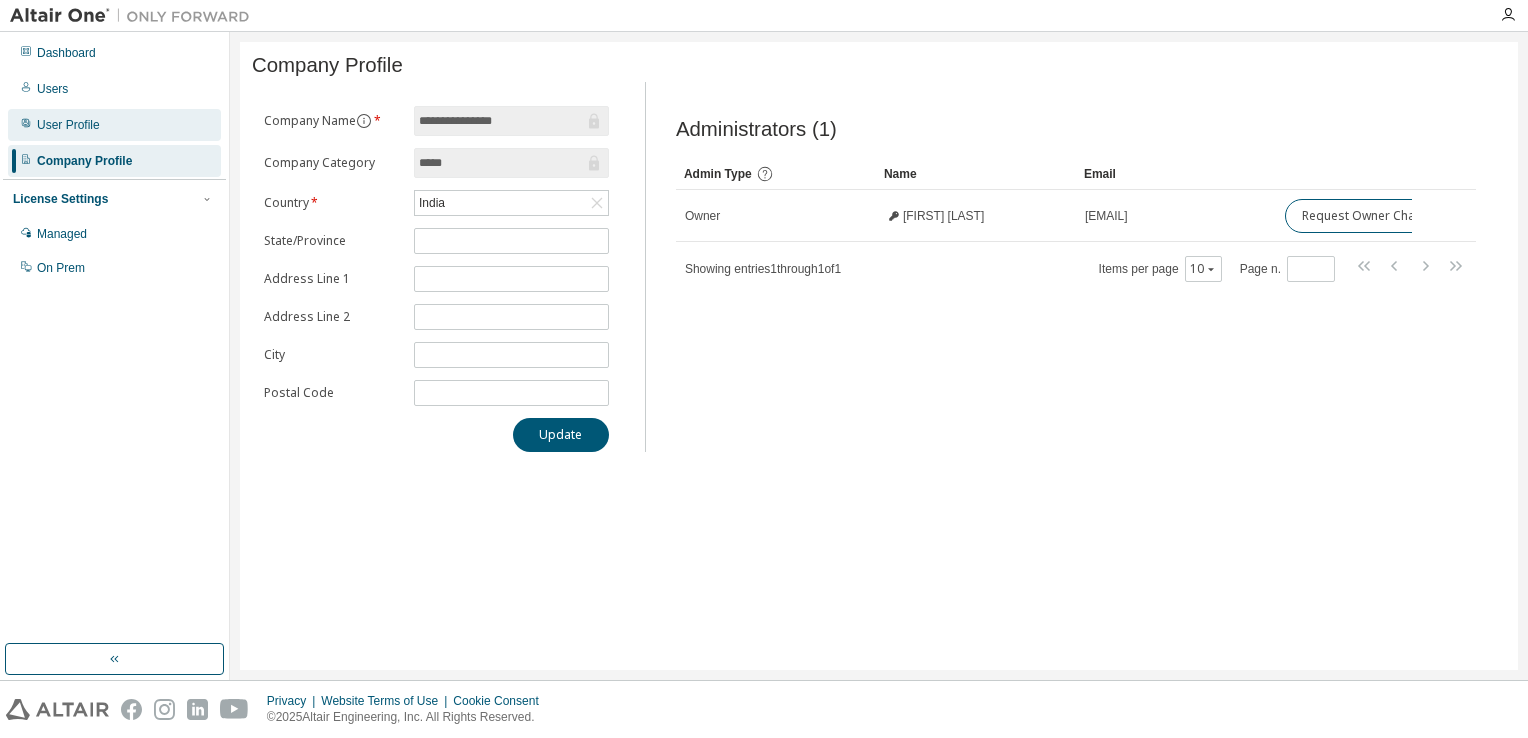 click on "User Profile" at bounding box center [68, 125] 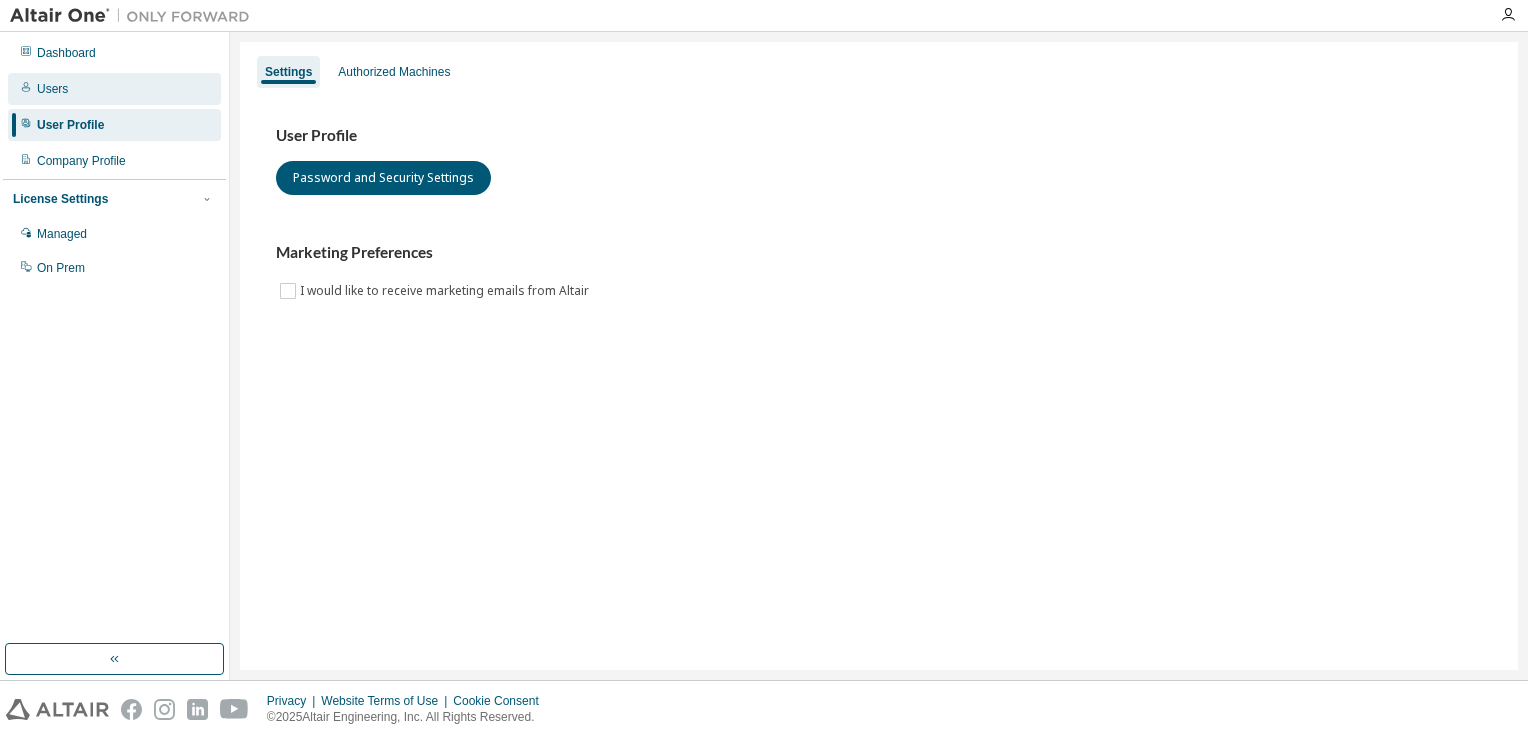 click on "Users" at bounding box center [114, 89] 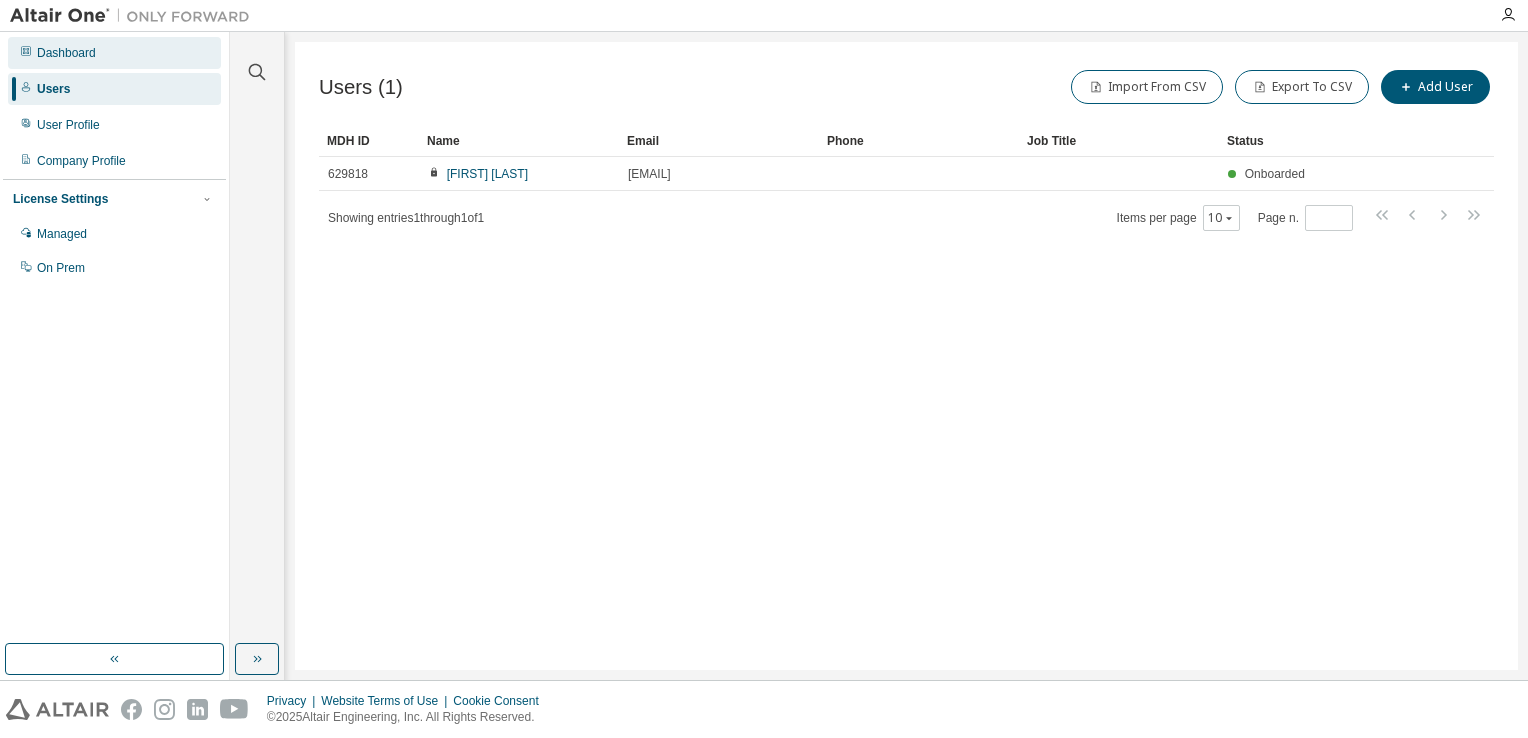 click on "Dashboard" at bounding box center (66, 53) 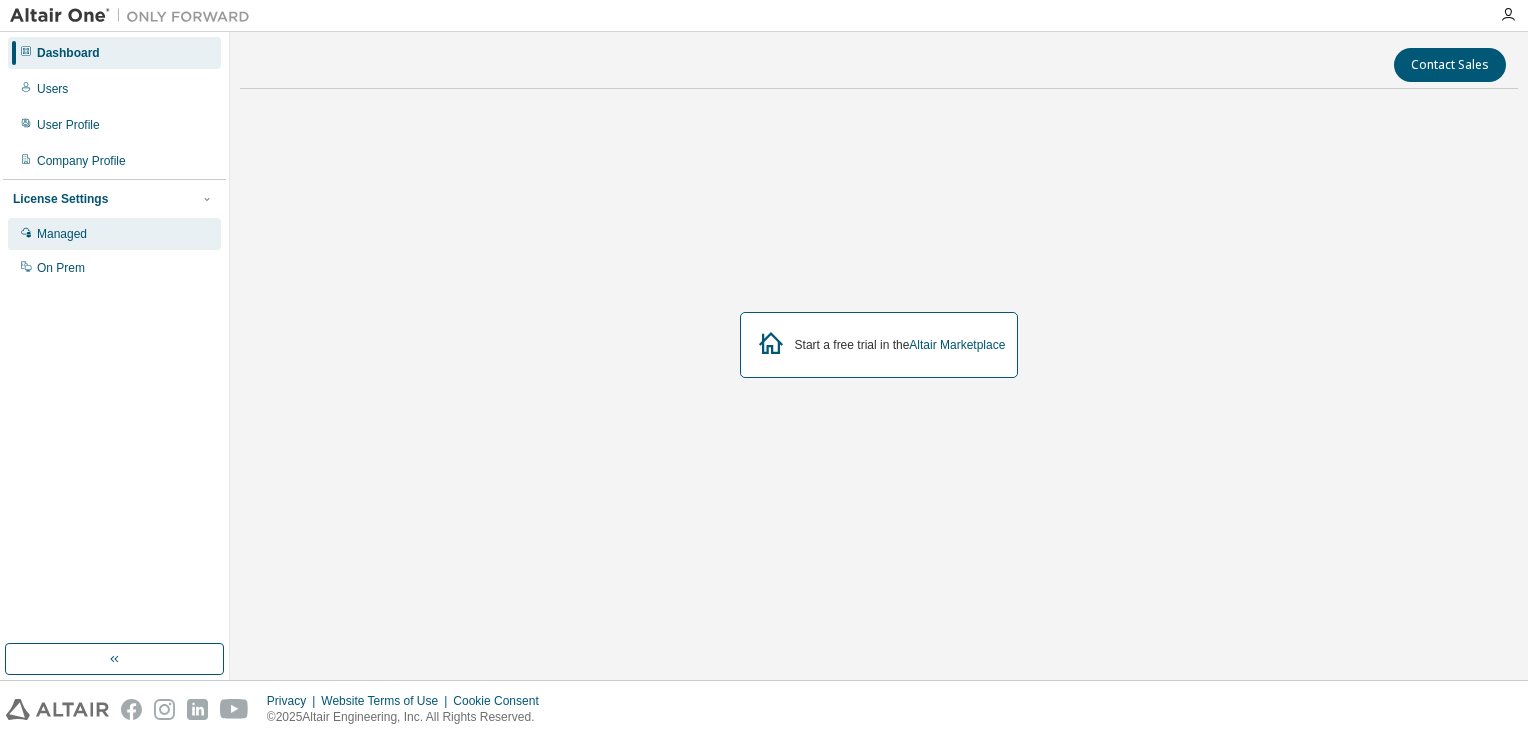 click on "Managed" at bounding box center (62, 234) 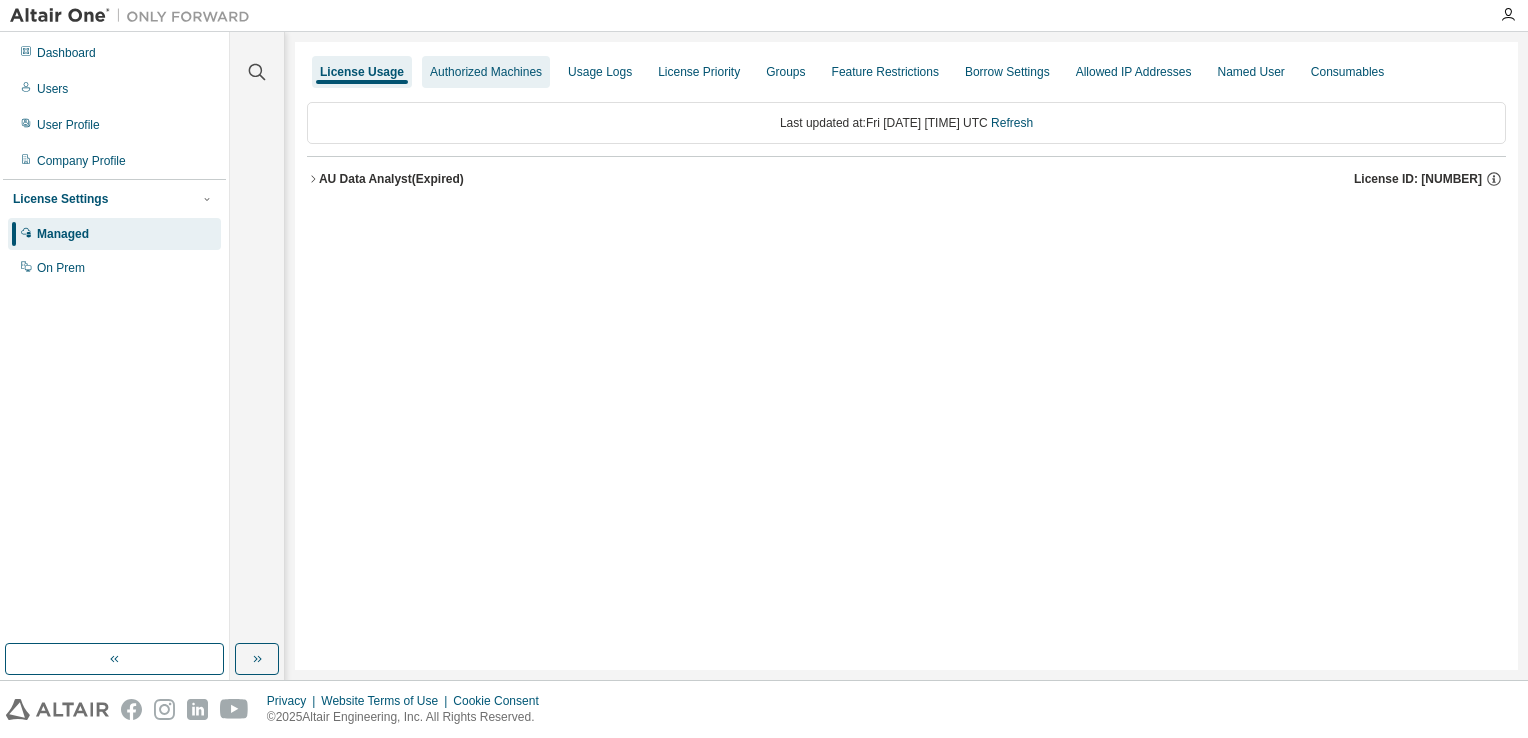 click on "Authorized Machines" at bounding box center [486, 72] 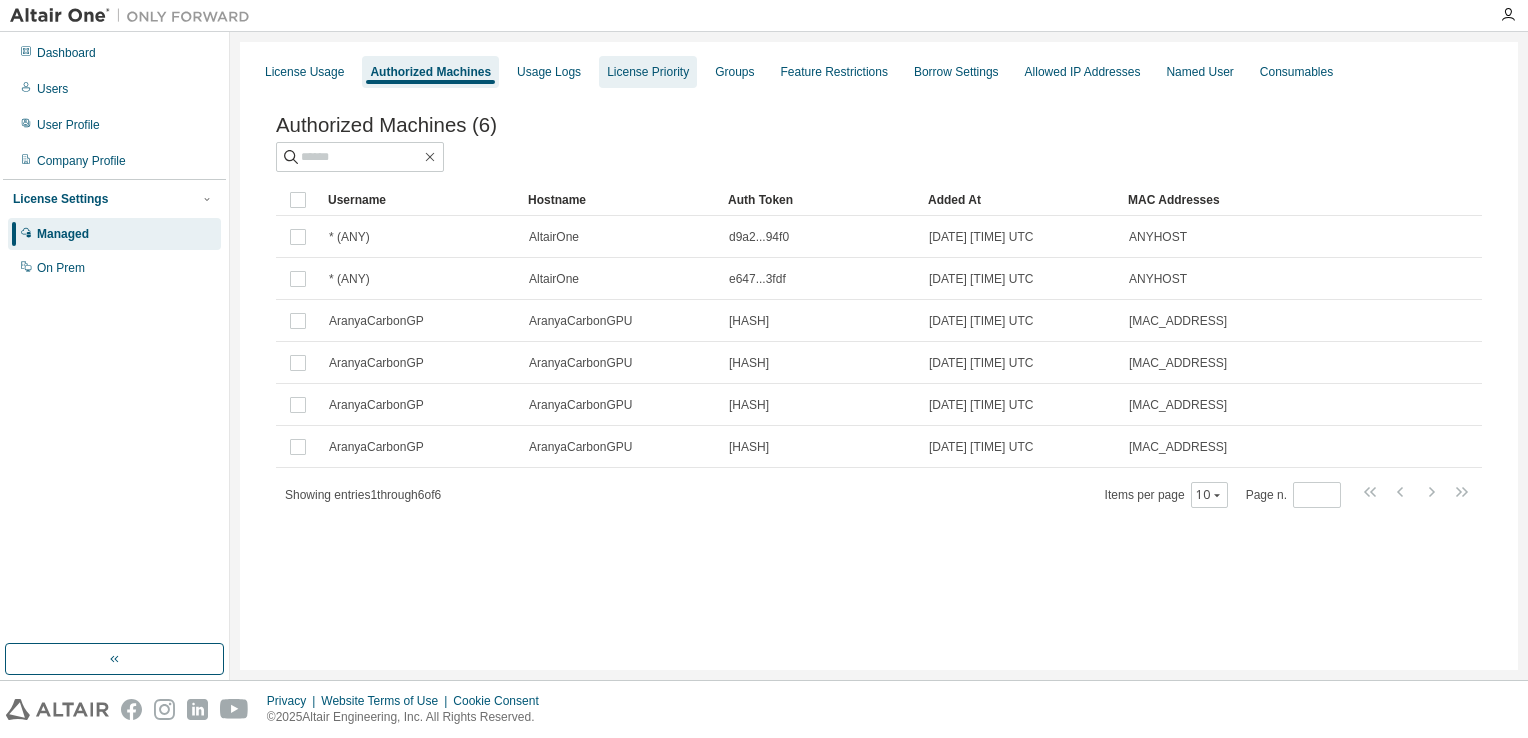 click on "License Priority" at bounding box center [648, 72] 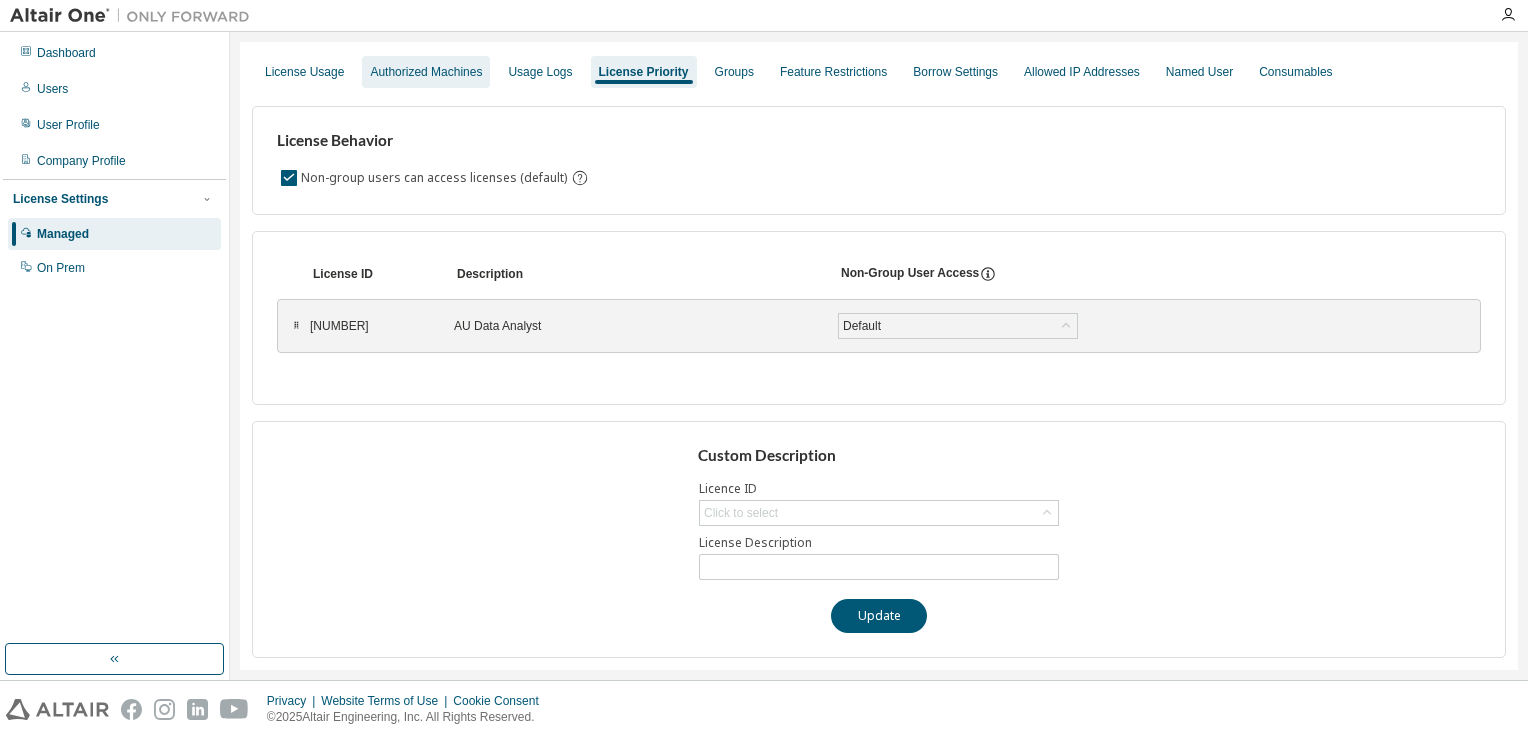 click on "Authorized Machines" at bounding box center [426, 72] 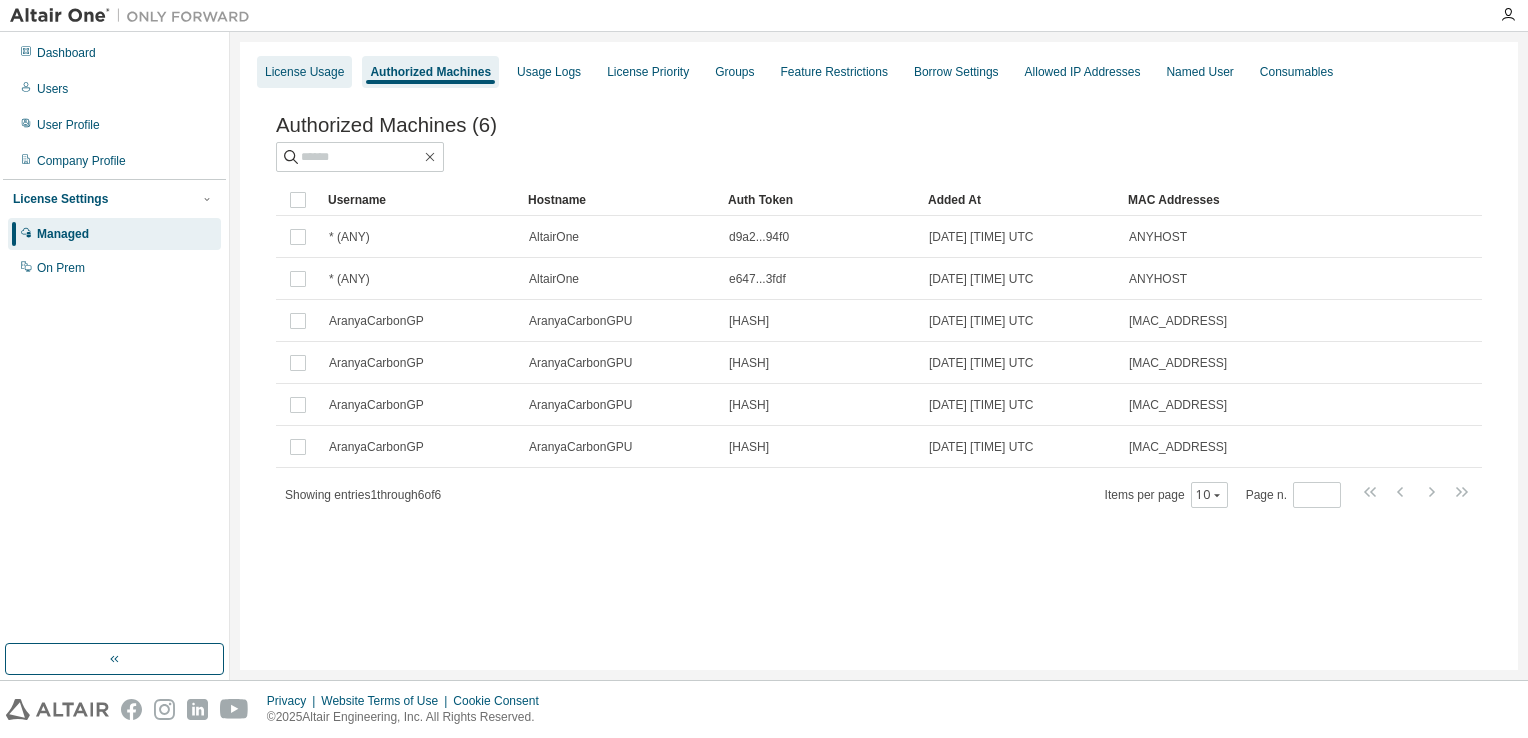 click on "License Usage" at bounding box center [304, 72] 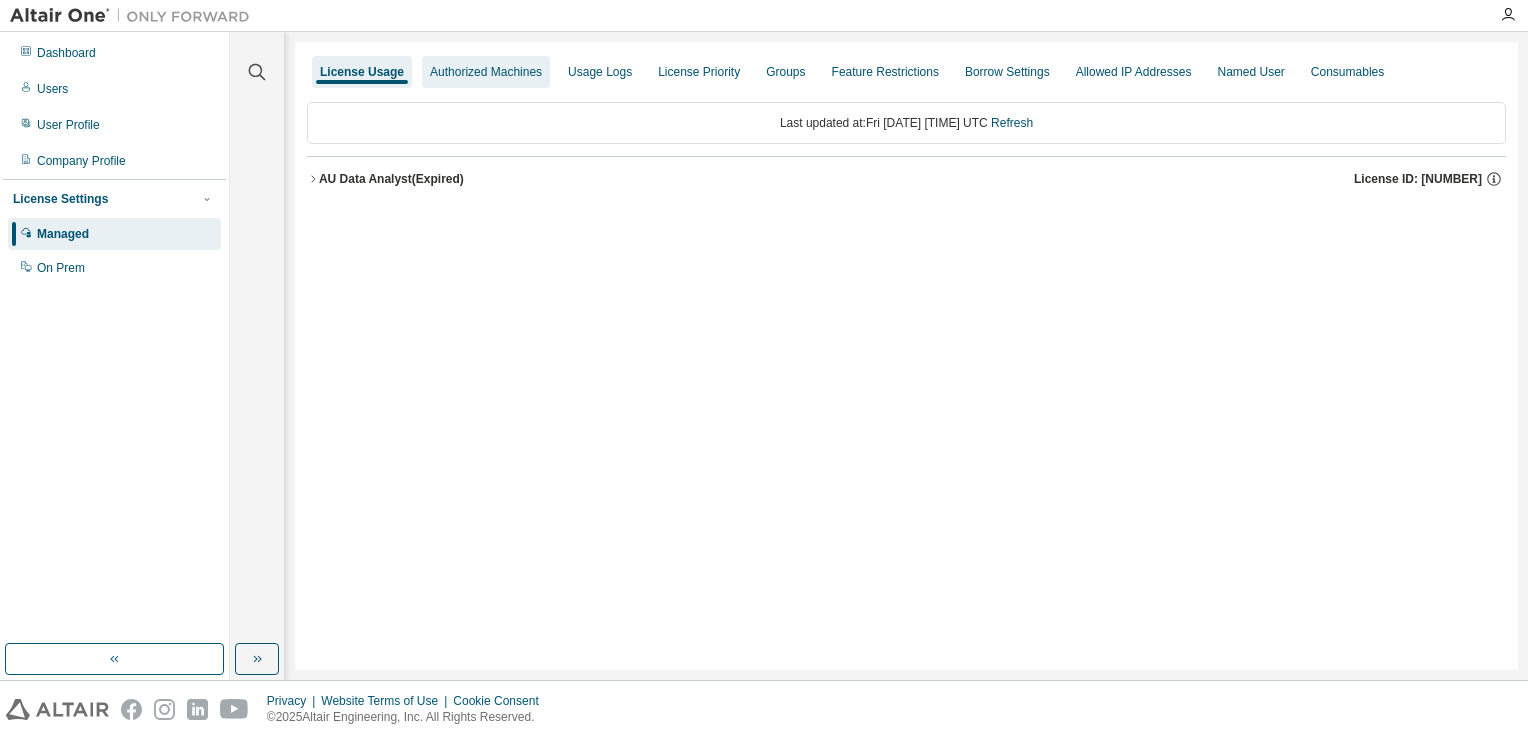 click on "Authorized Machines" at bounding box center (486, 72) 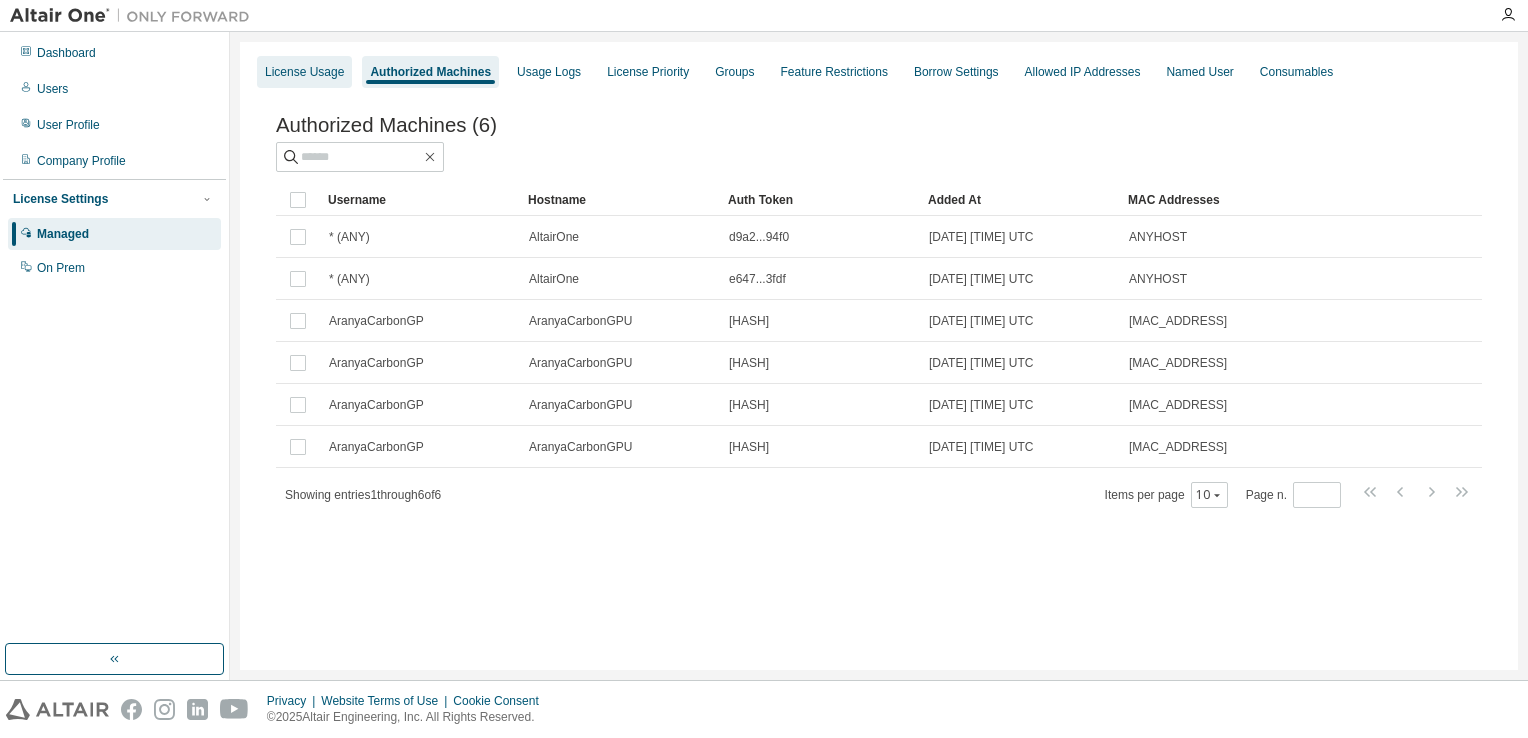 click on "License Usage" at bounding box center [304, 72] 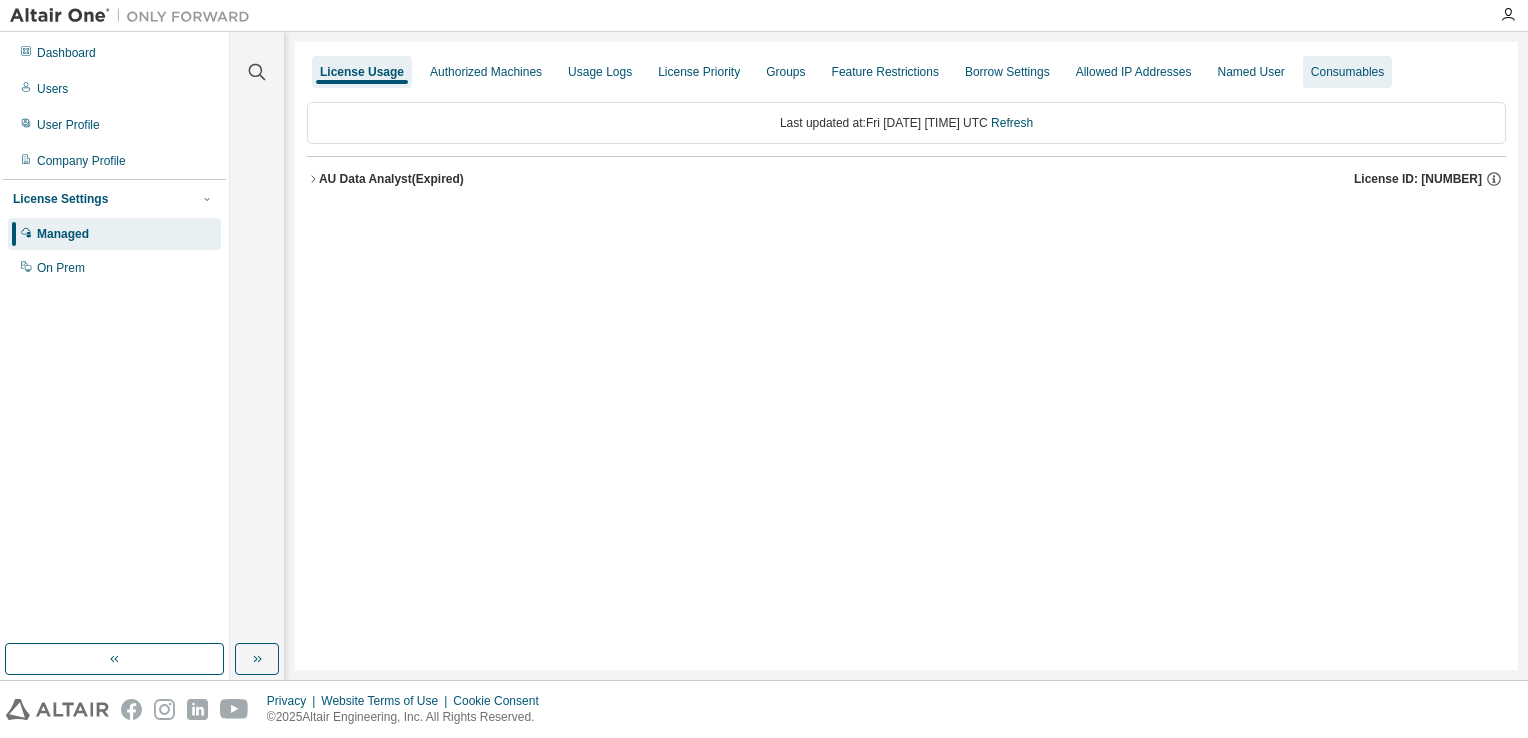 click on "Consumables" at bounding box center (1347, 72) 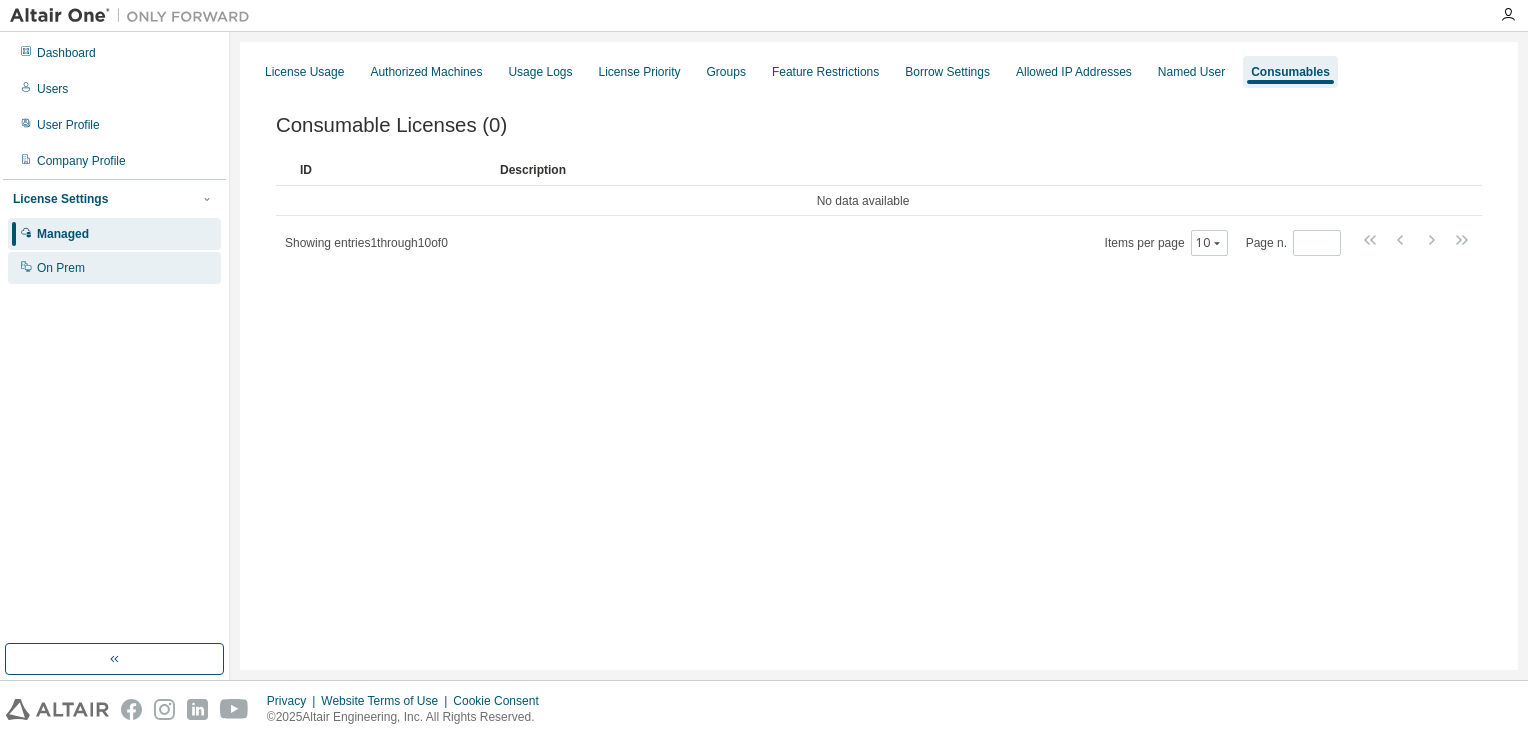 click on "On Prem" at bounding box center [61, 268] 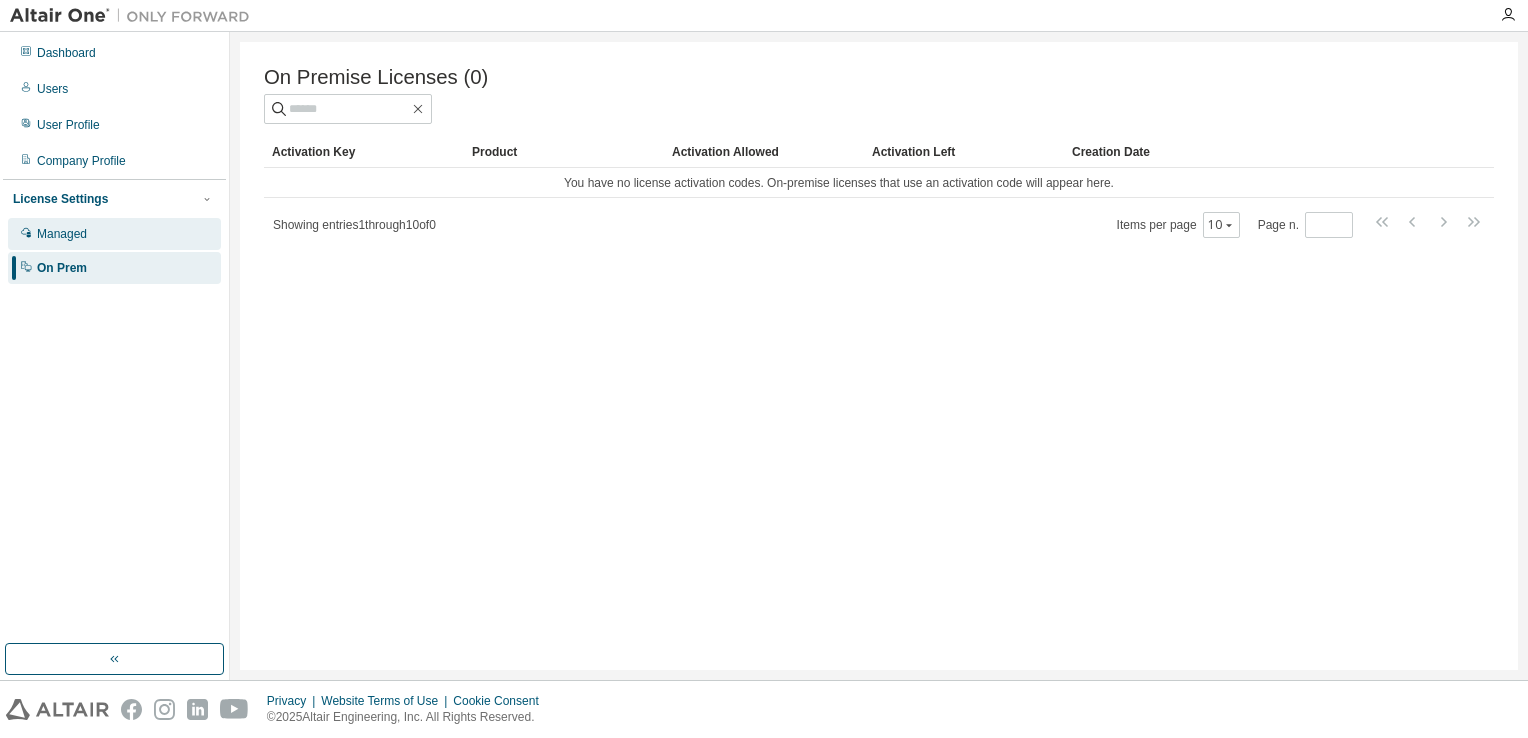 click on "Managed" at bounding box center [62, 234] 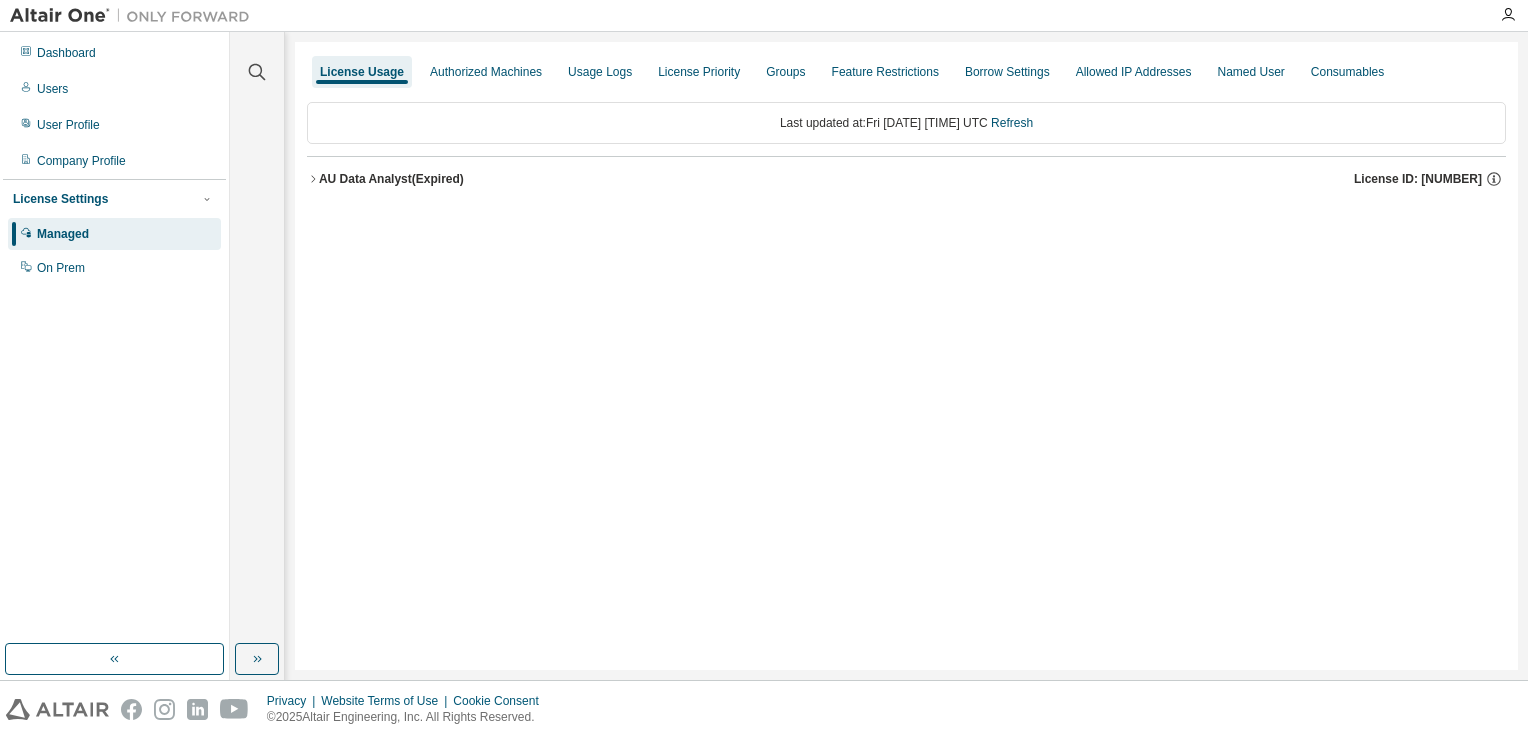 click on "AU Data Analyst  (Expired)" at bounding box center (391, 179) 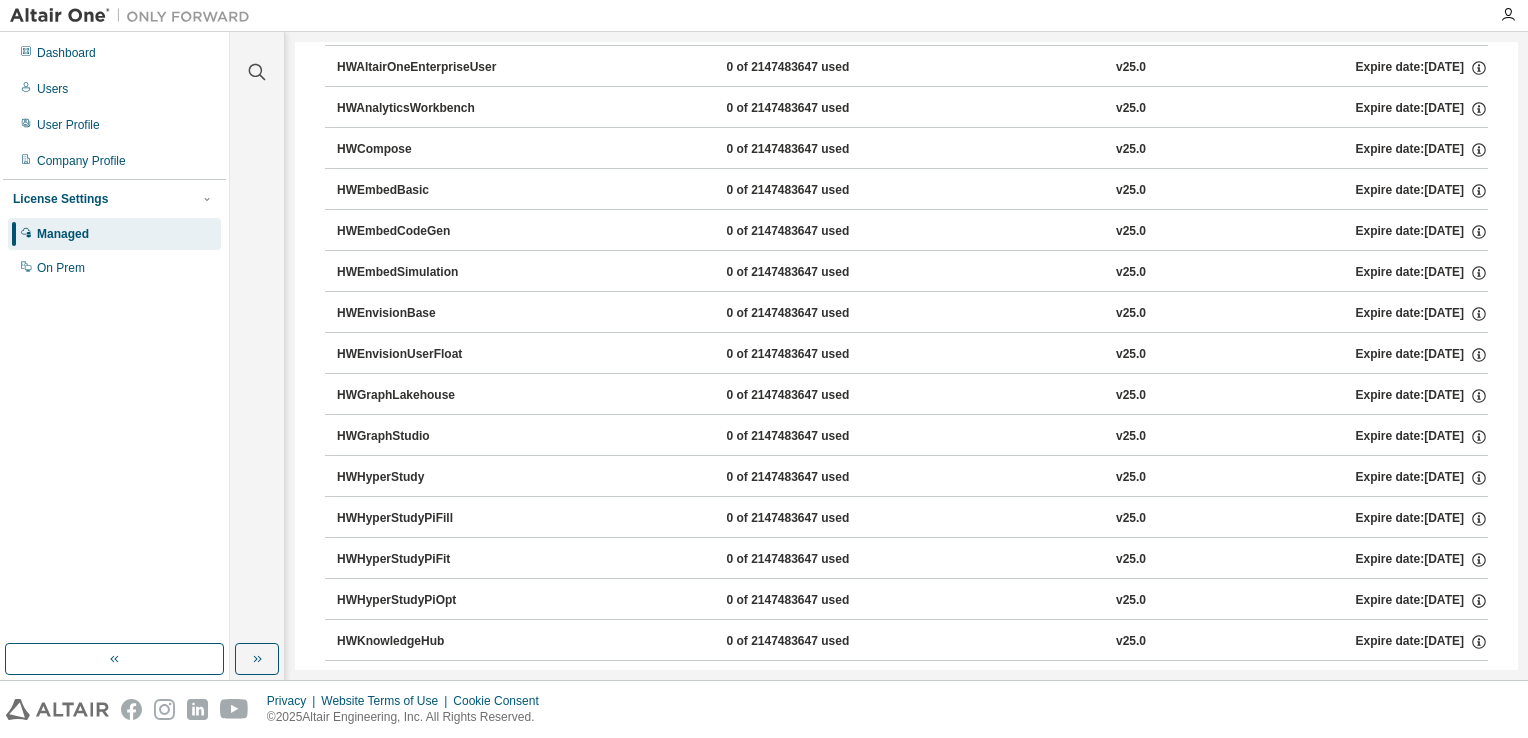 scroll, scrollTop: 0, scrollLeft: 0, axis: both 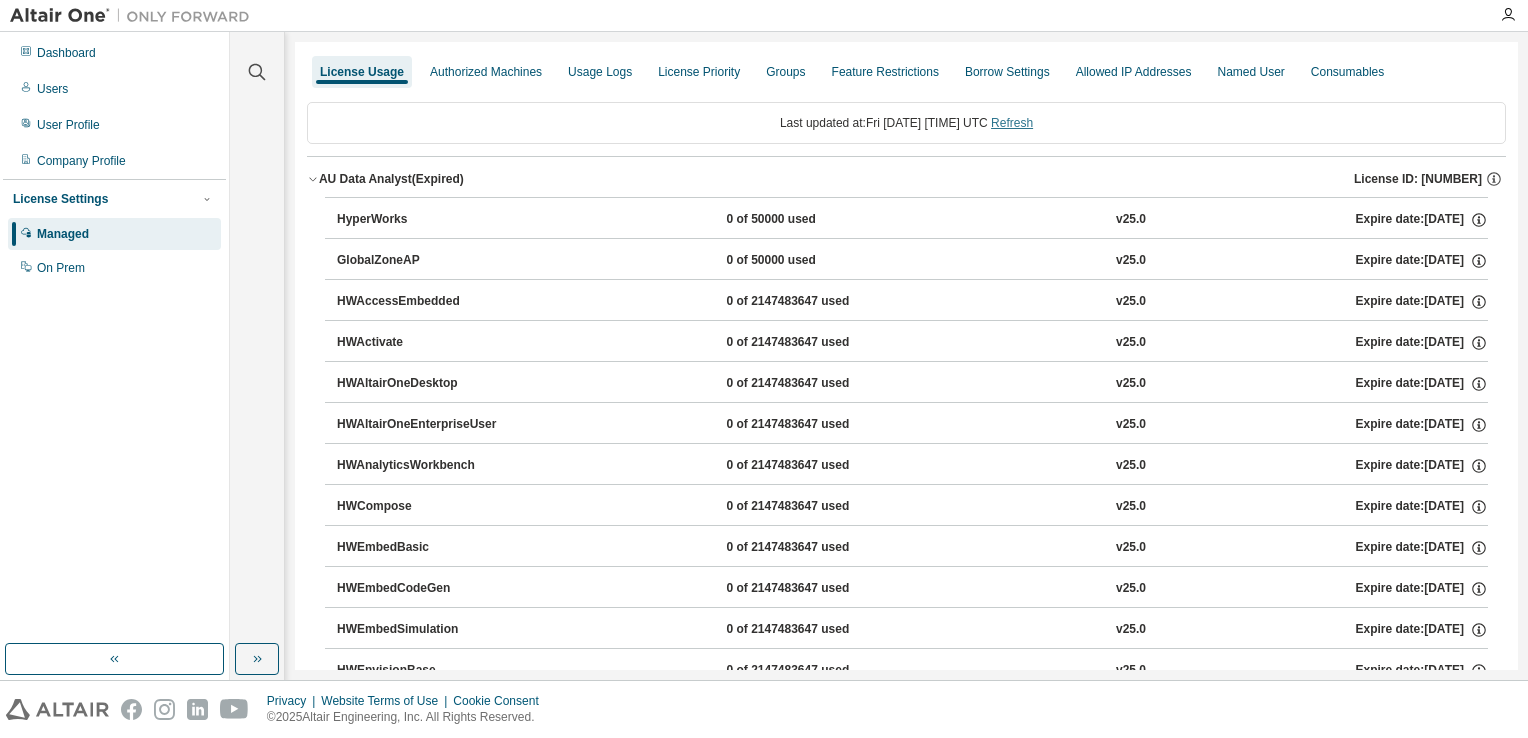 click on "Refresh" at bounding box center (1012, 123) 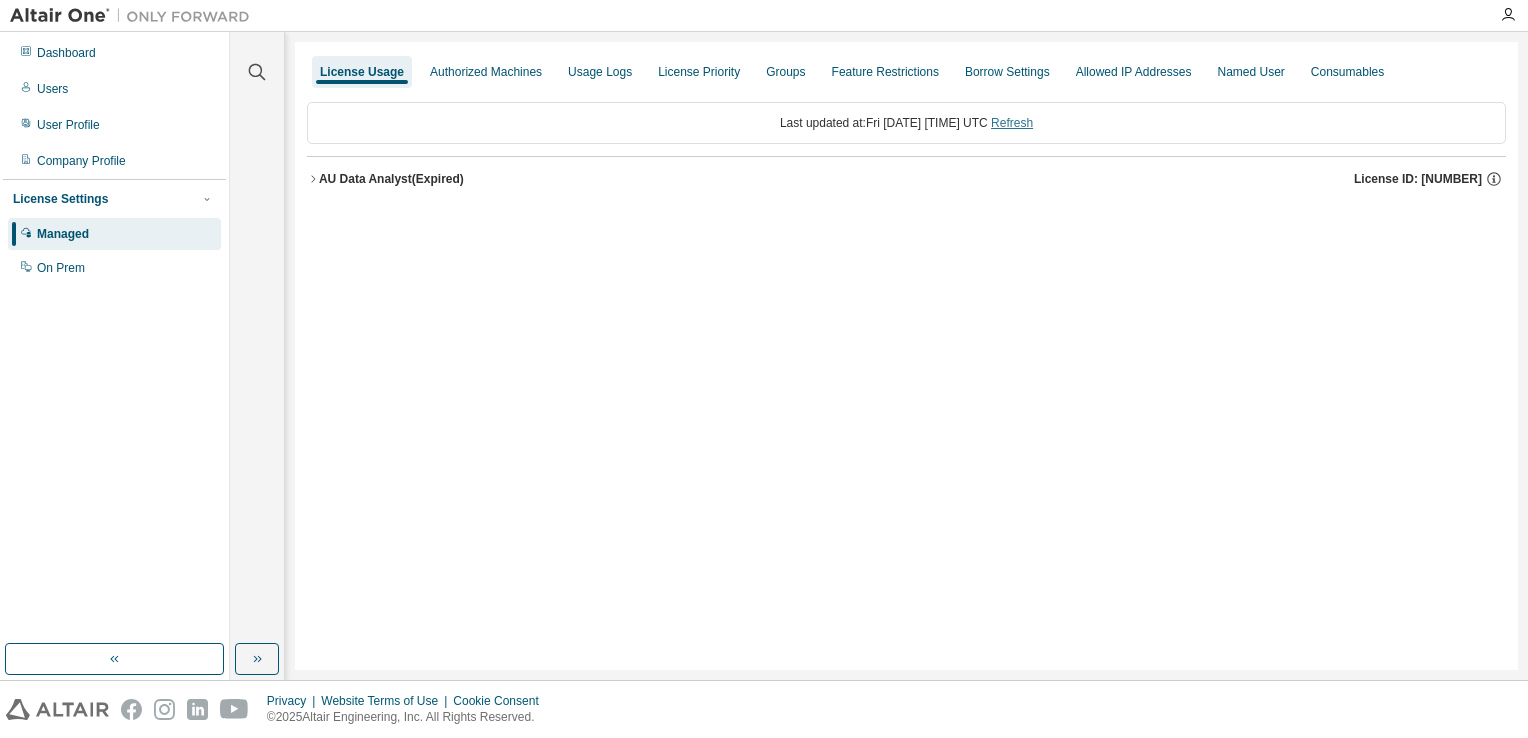 click on "Refresh" at bounding box center (1012, 123) 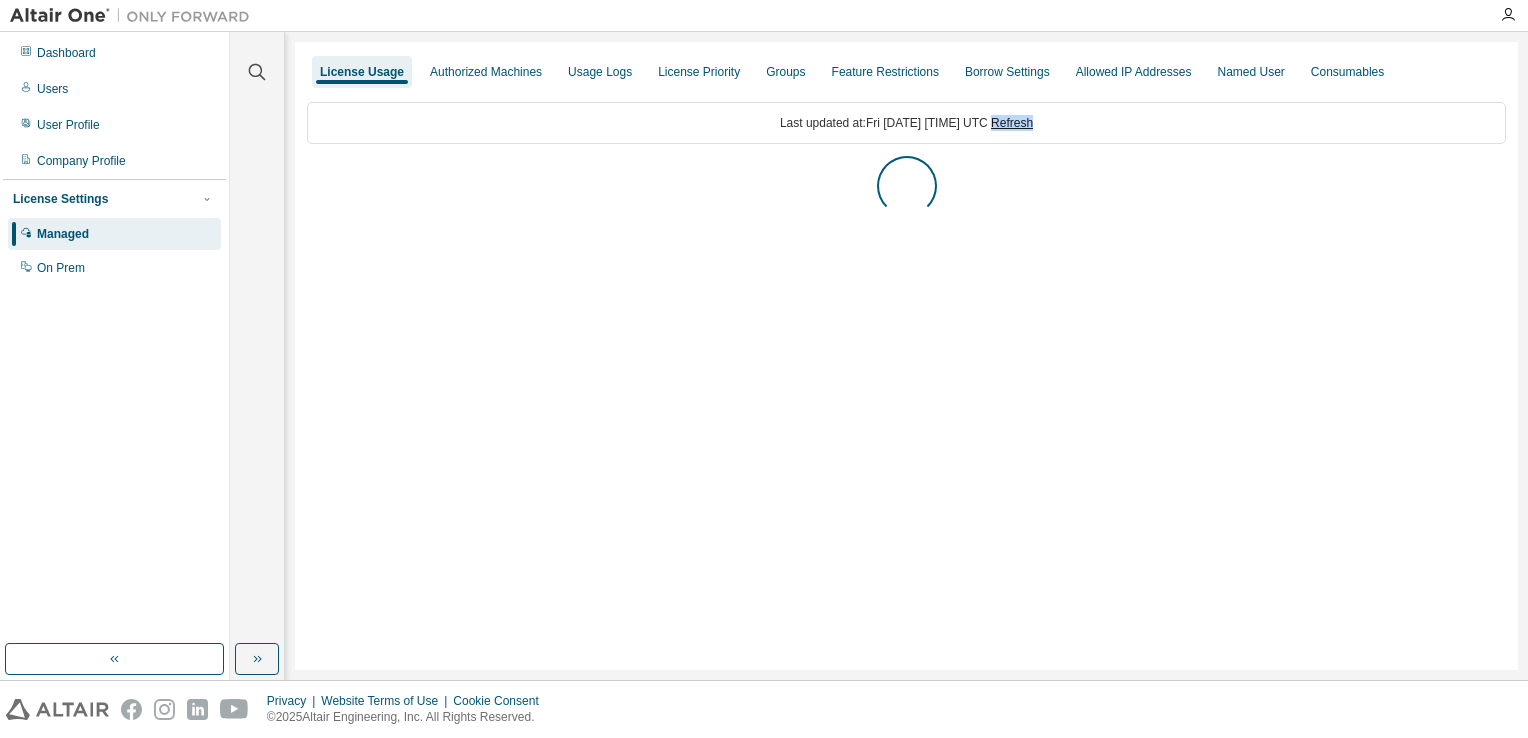 click on "Refresh" at bounding box center (1012, 123) 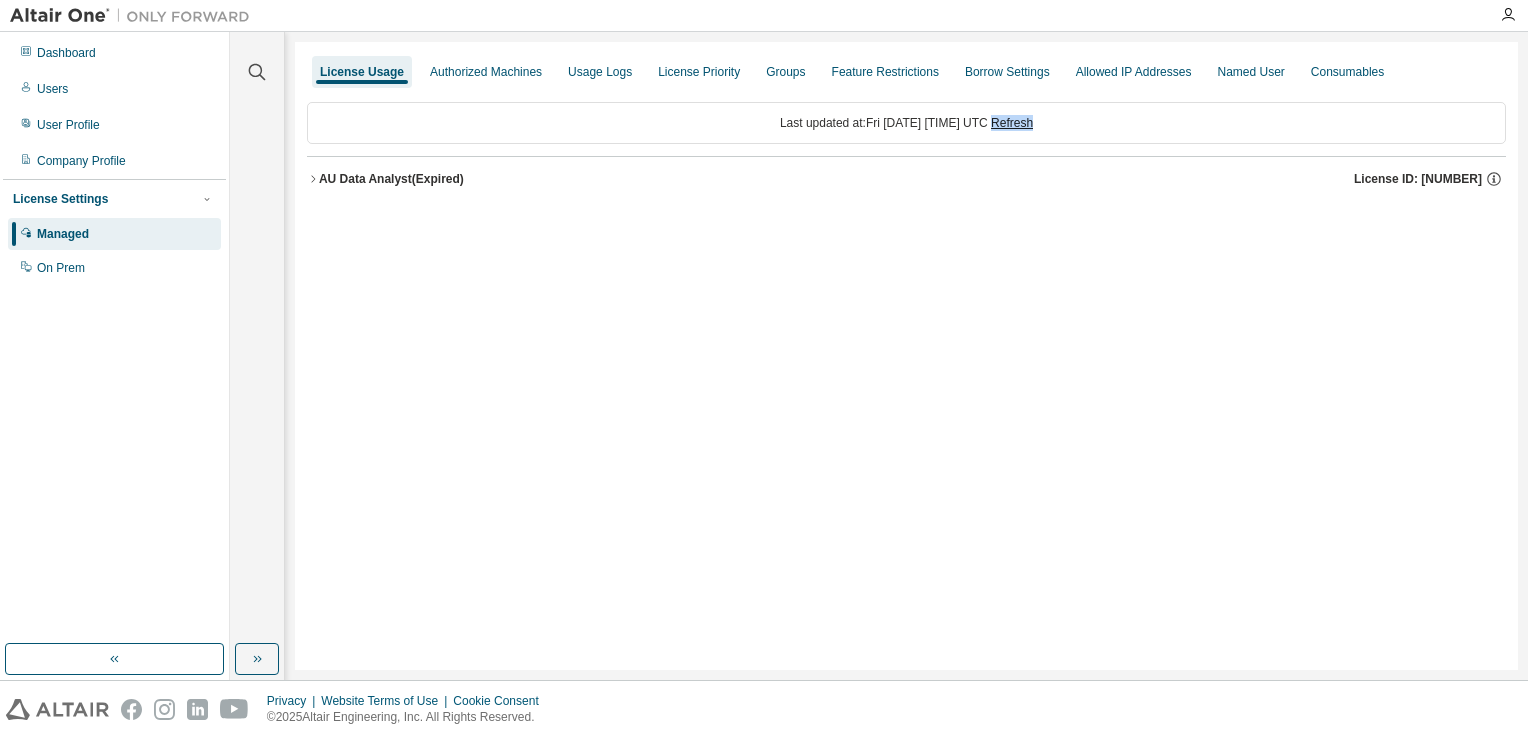 click on "Refresh" at bounding box center (1012, 123) 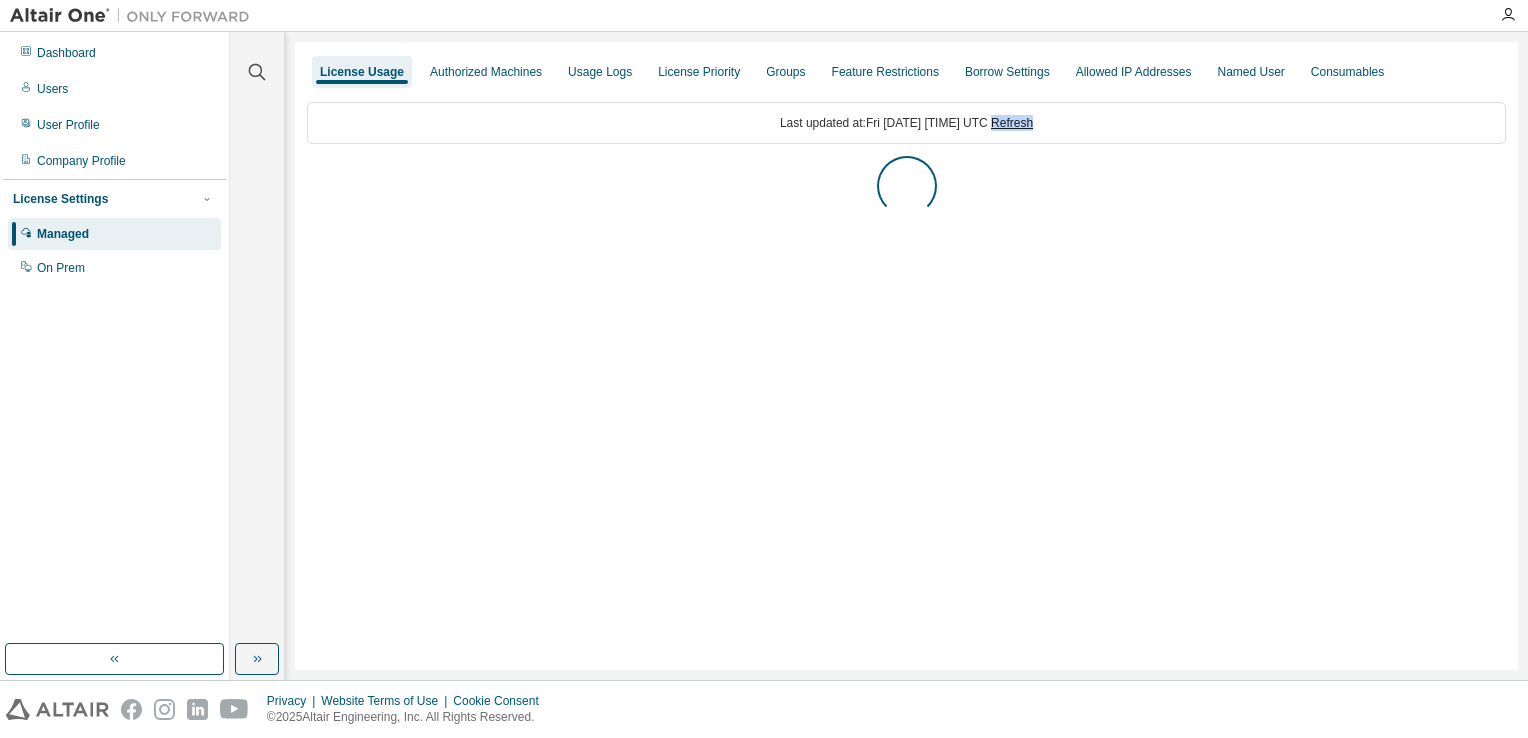 click on "Refresh" at bounding box center [1012, 123] 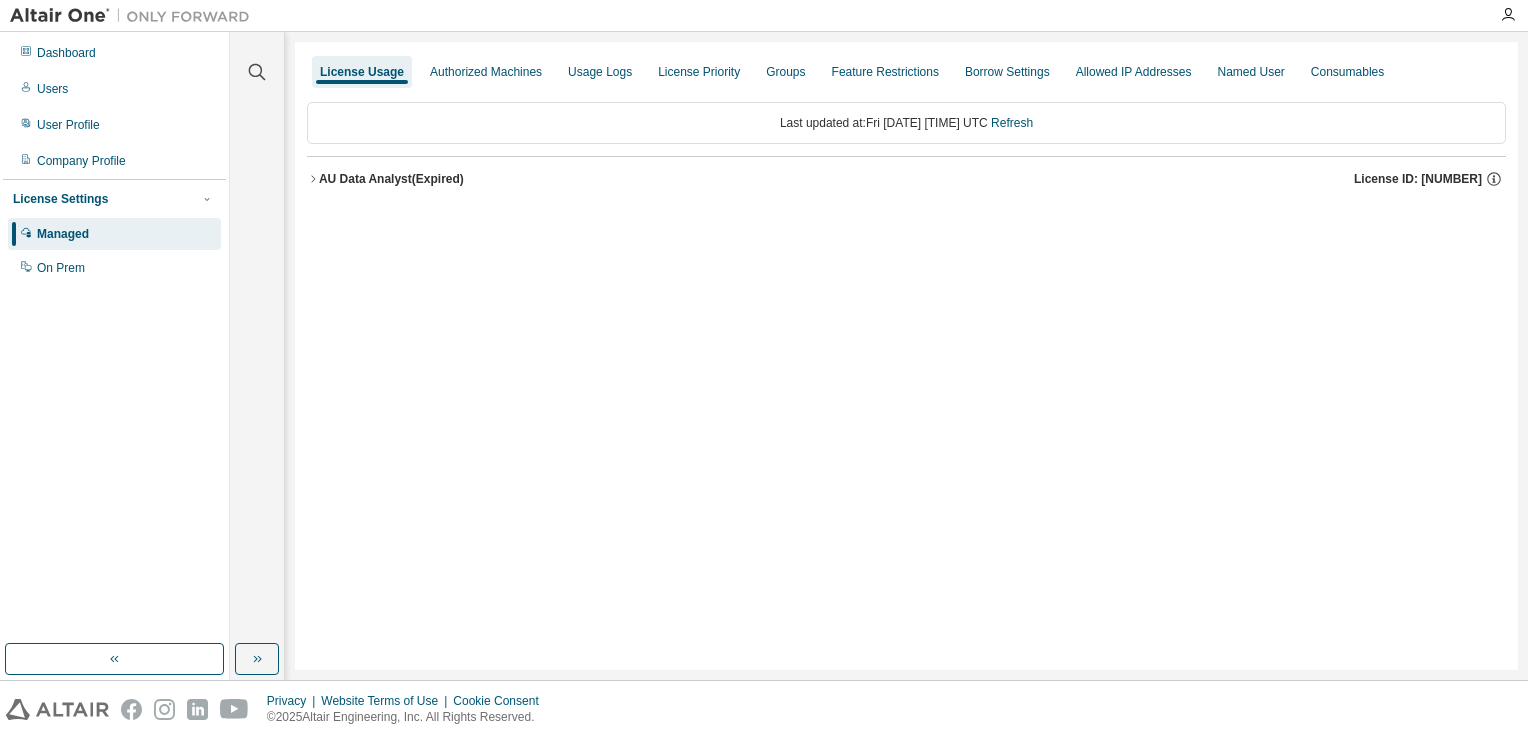 click on "Last updated at:  Fri [DATE] [TIME] UTC   Refresh" at bounding box center [906, 123] 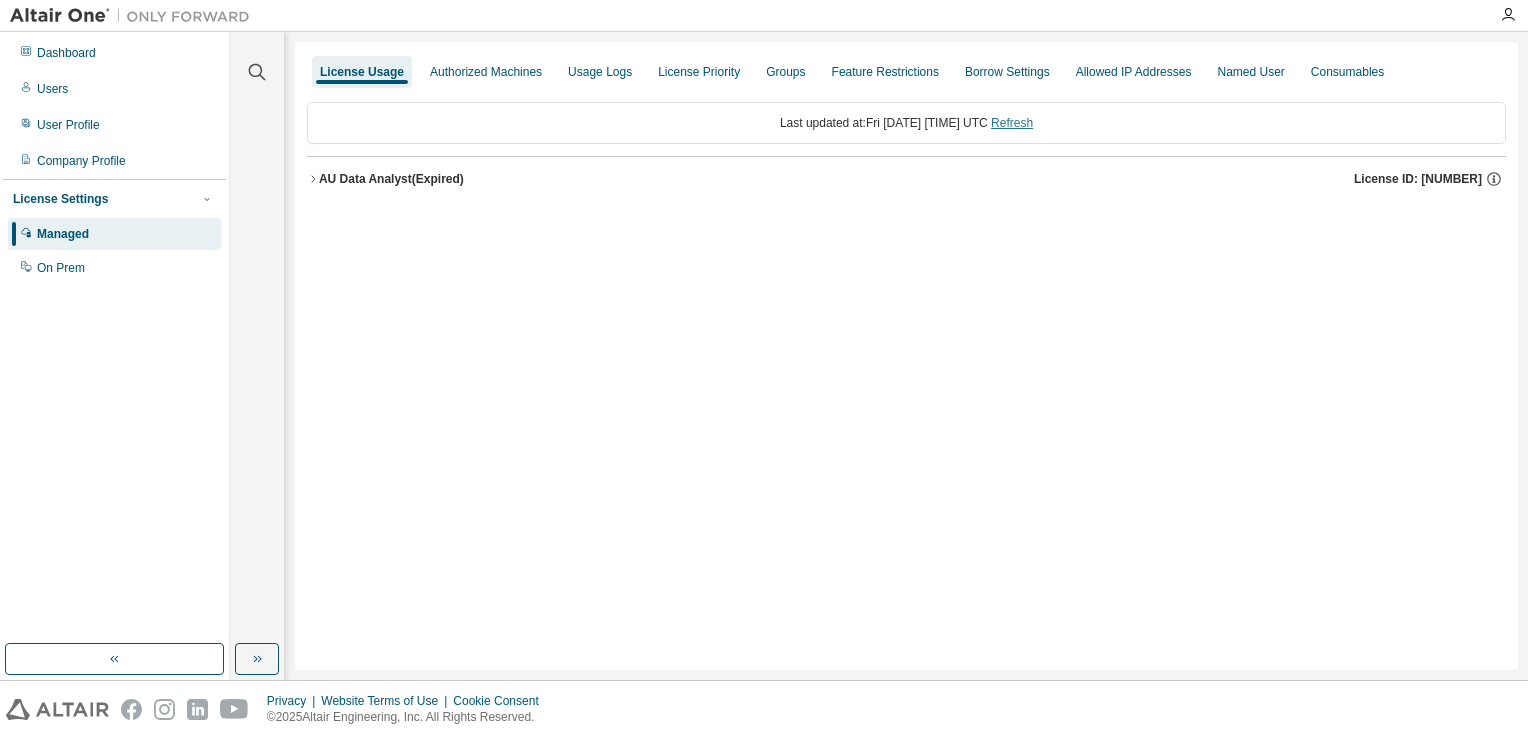 click on "Refresh" at bounding box center [1012, 123] 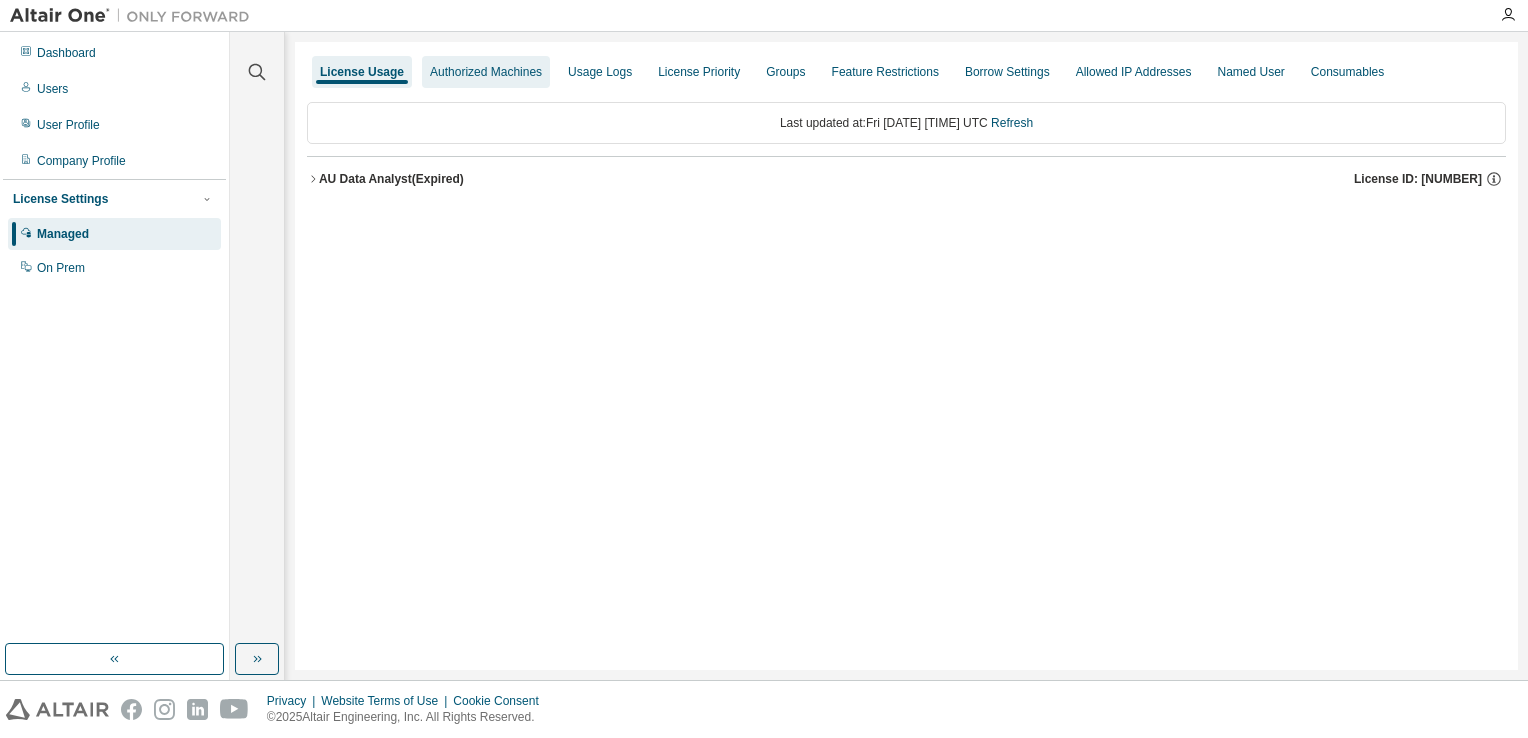 click on "Authorized Machines" at bounding box center [486, 72] 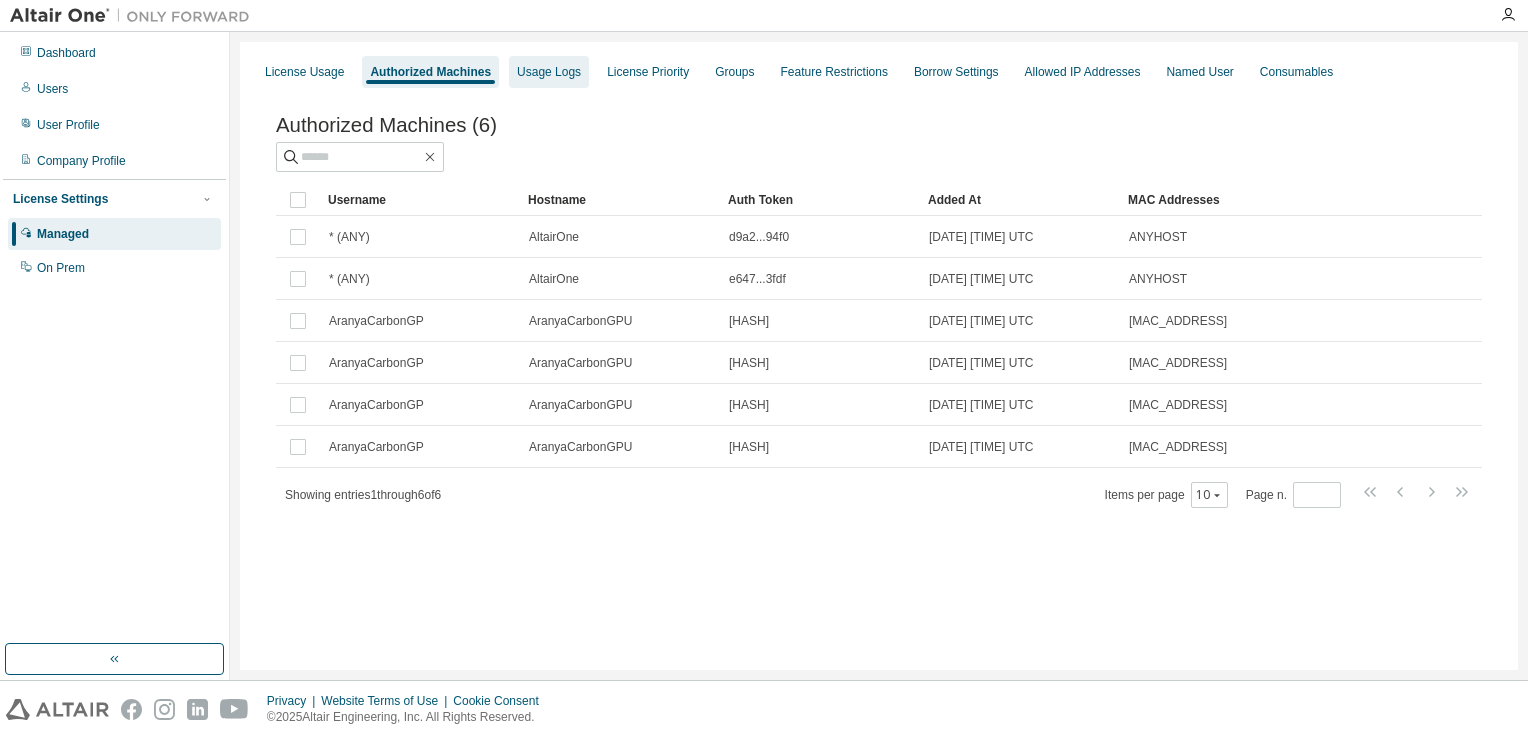 click on "Usage Logs" at bounding box center [549, 72] 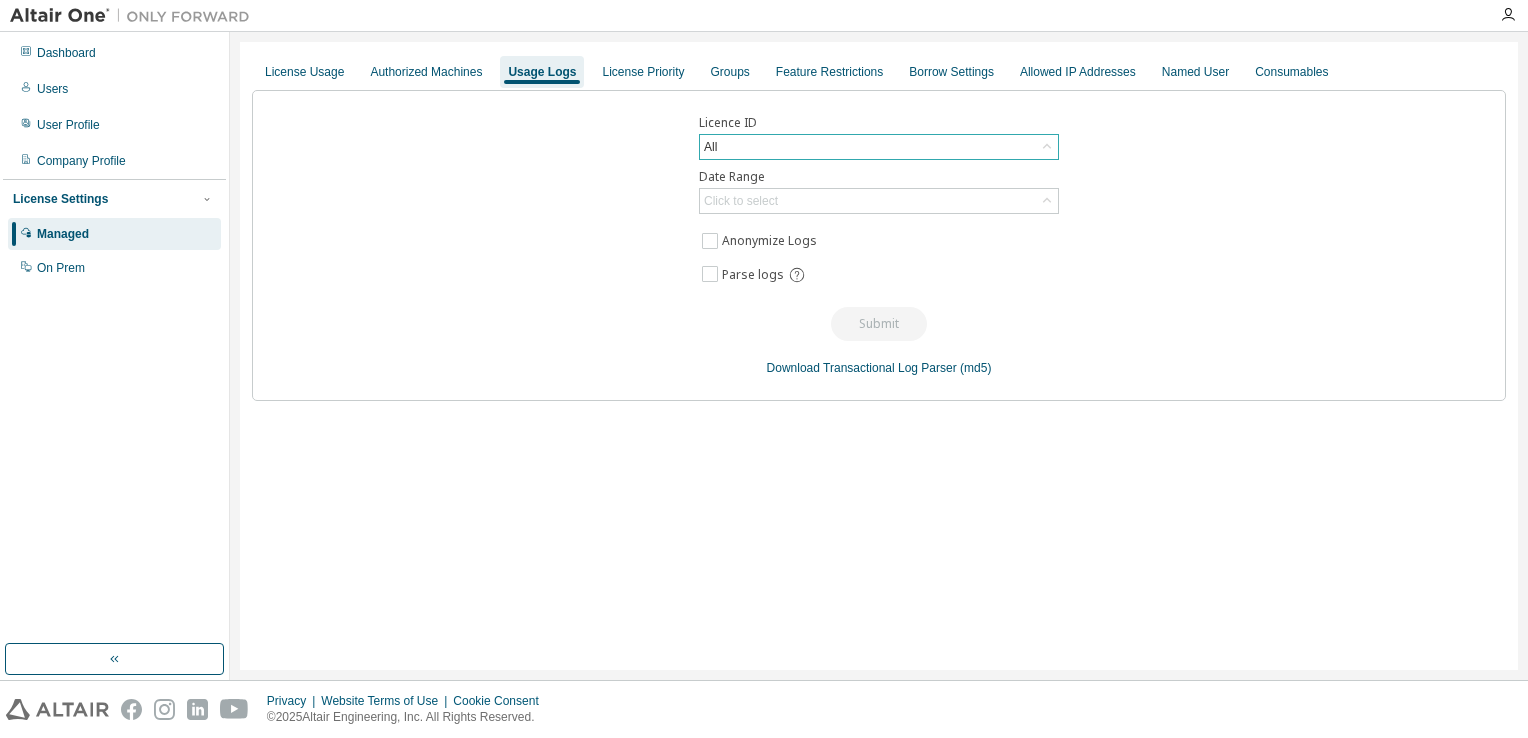 click on "All" at bounding box center [879, 147] 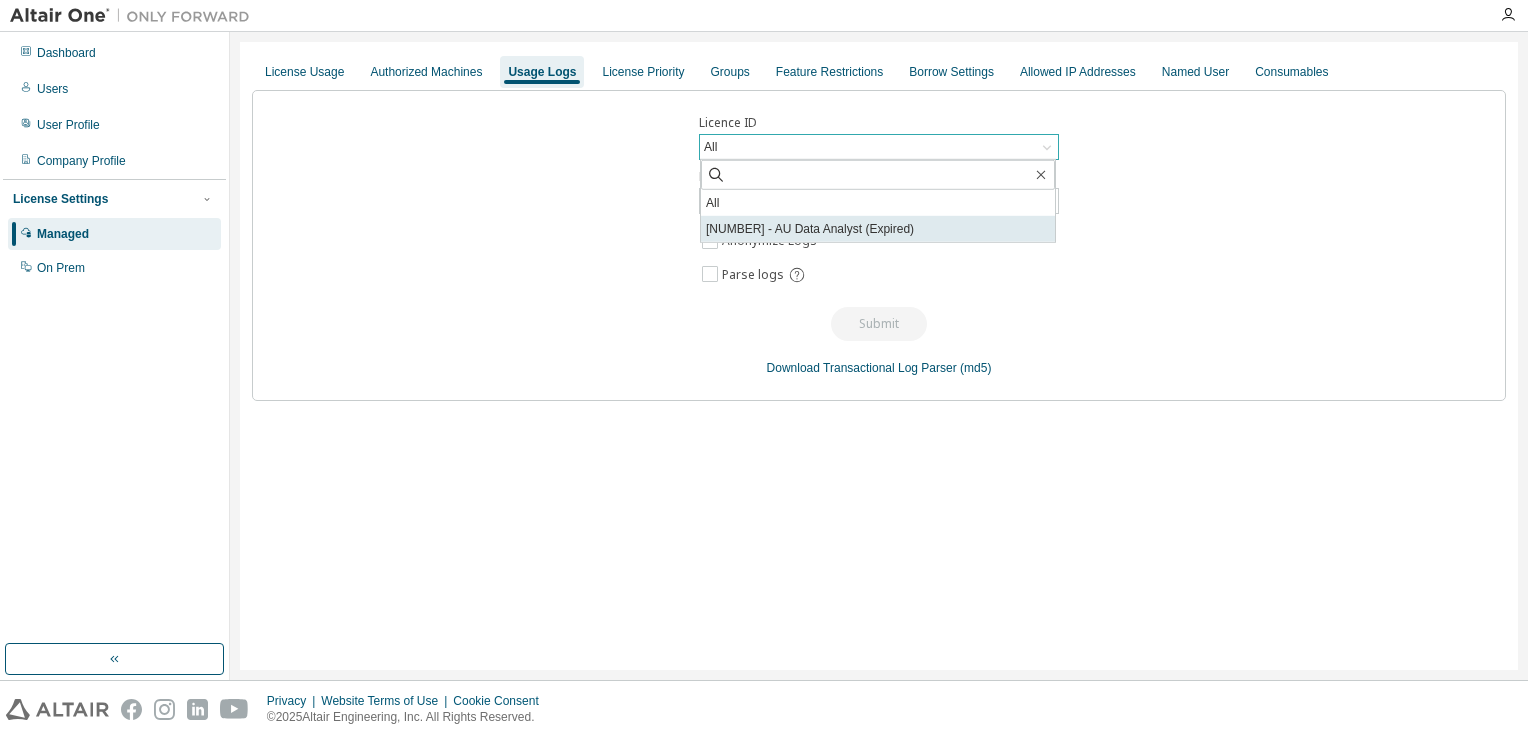 click on "[NUMBER] - AU Data Analyst  (Expired)" at bounding box center (878, 229) 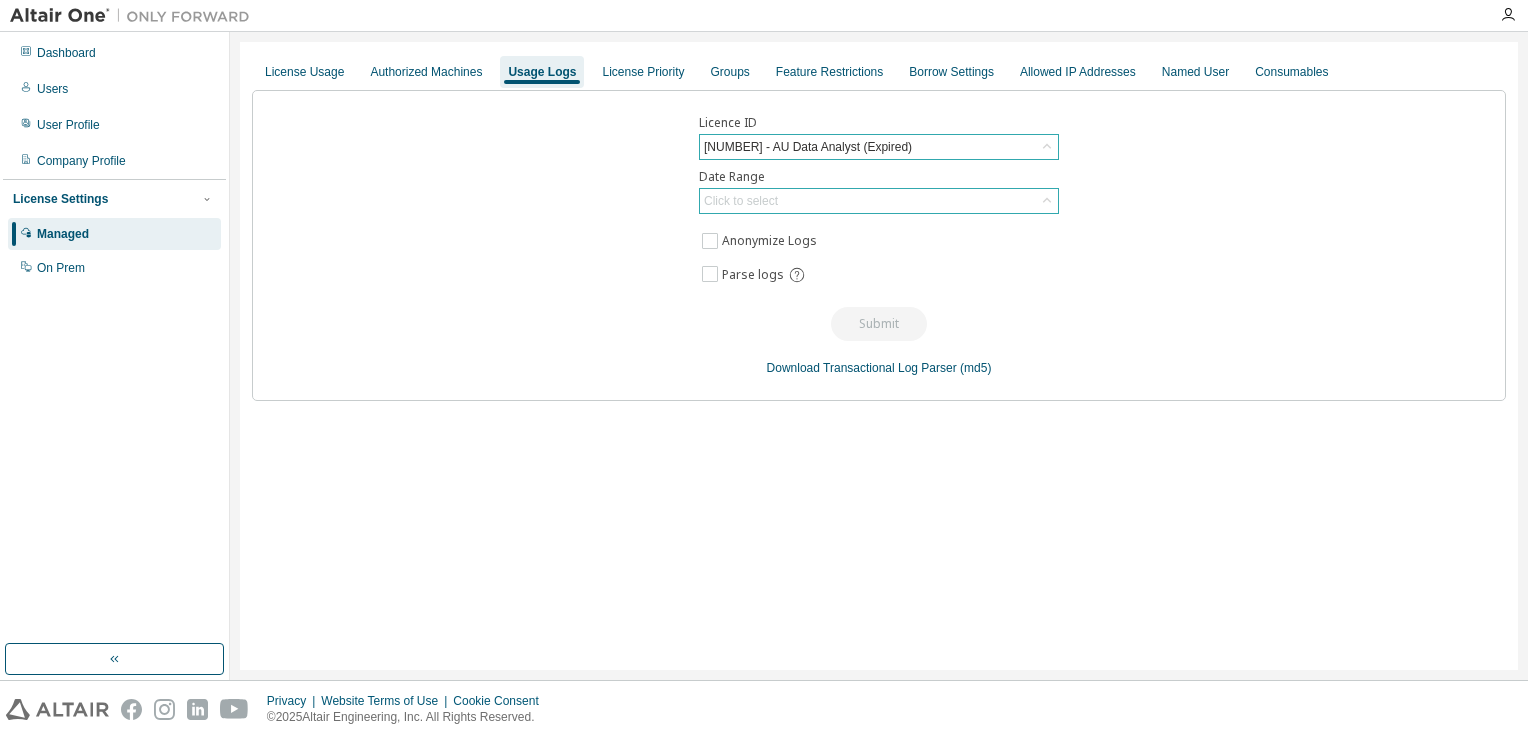 click on "Click to select" at bounding box center [741, 201] 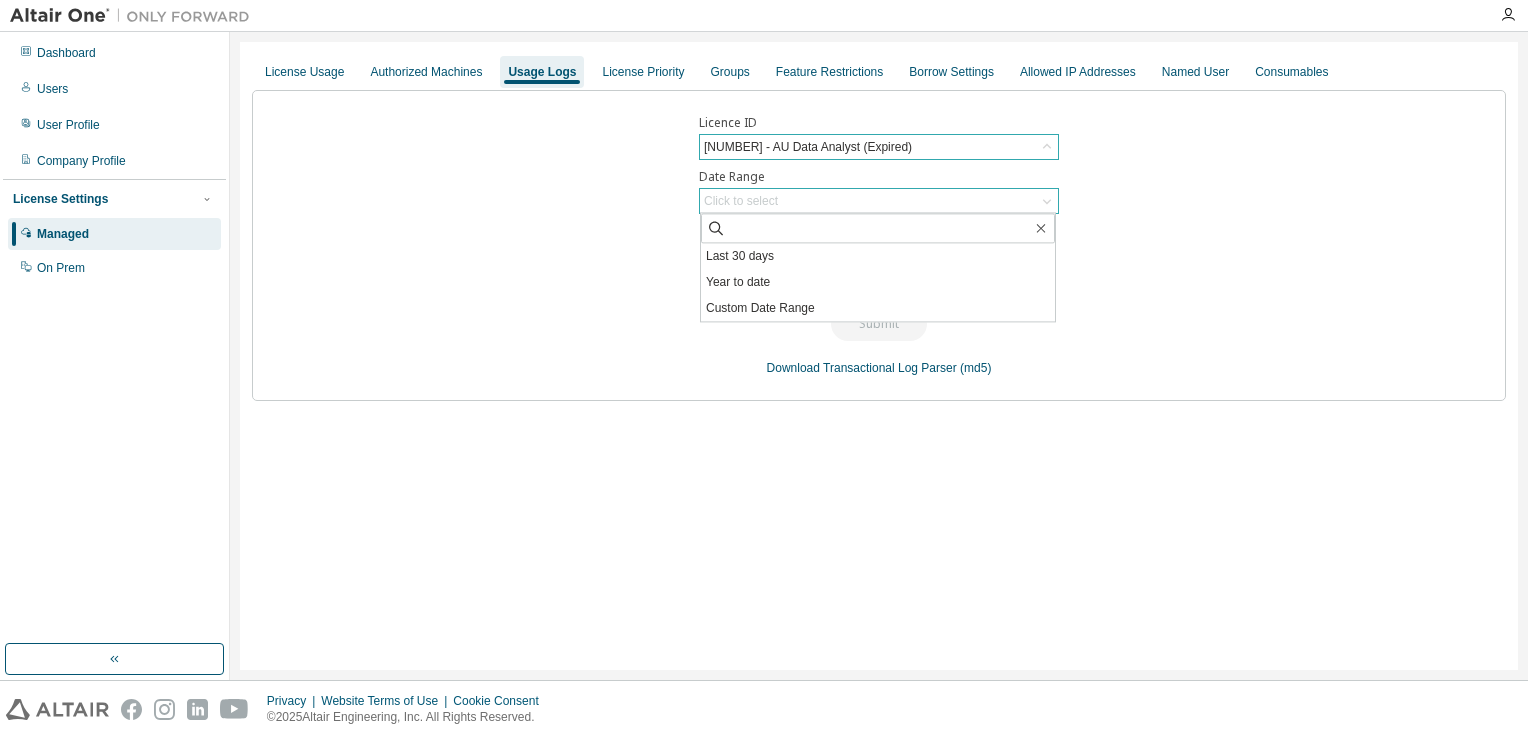 click on "Click to select" at bounding box center [741, 201] 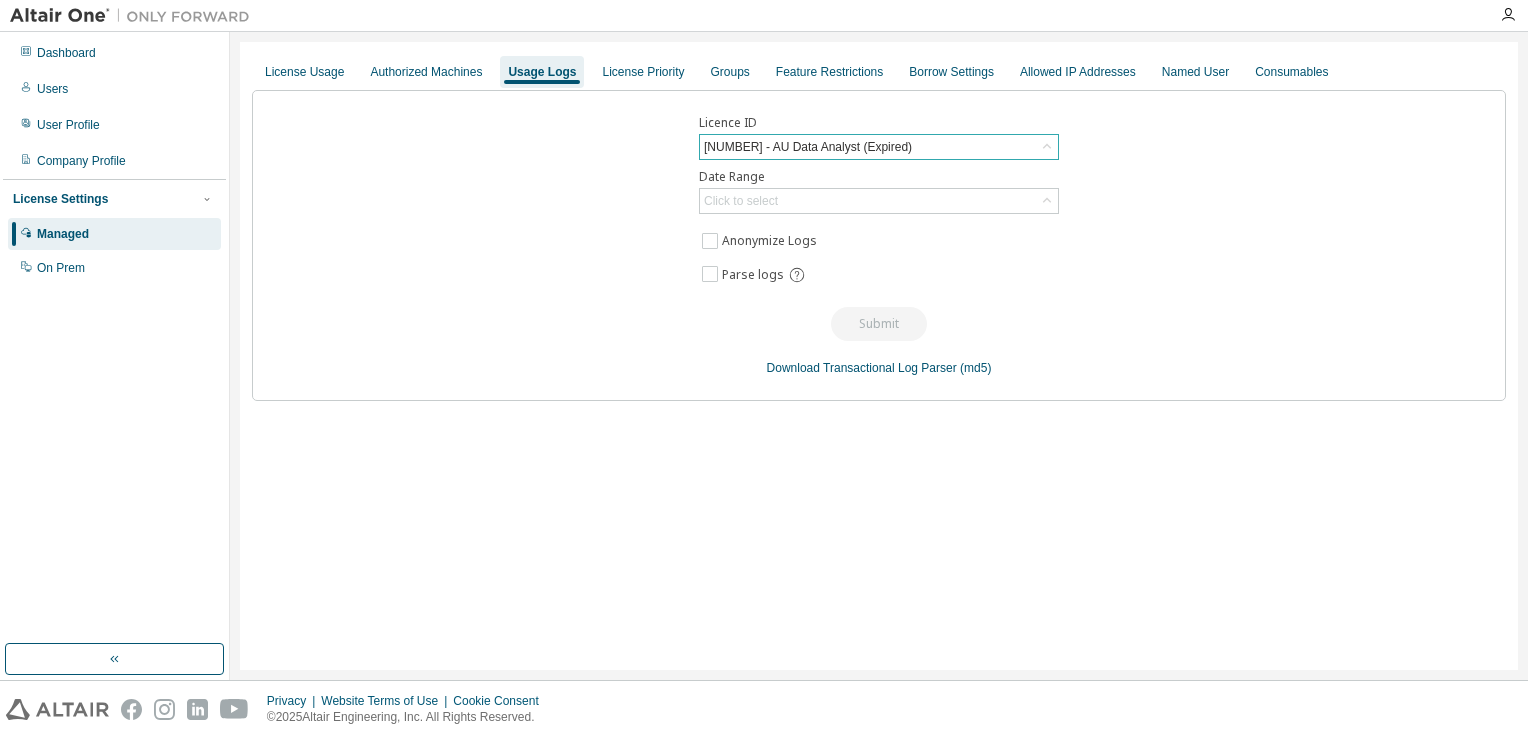 click on "Licence ID [NUMBER] - AU Data Analyst  (Expired) Date Range Click to select Anonymize Logs Parse logs Submit Download Transactional Log Parser   (md5)" at bounding box center (879, 245) 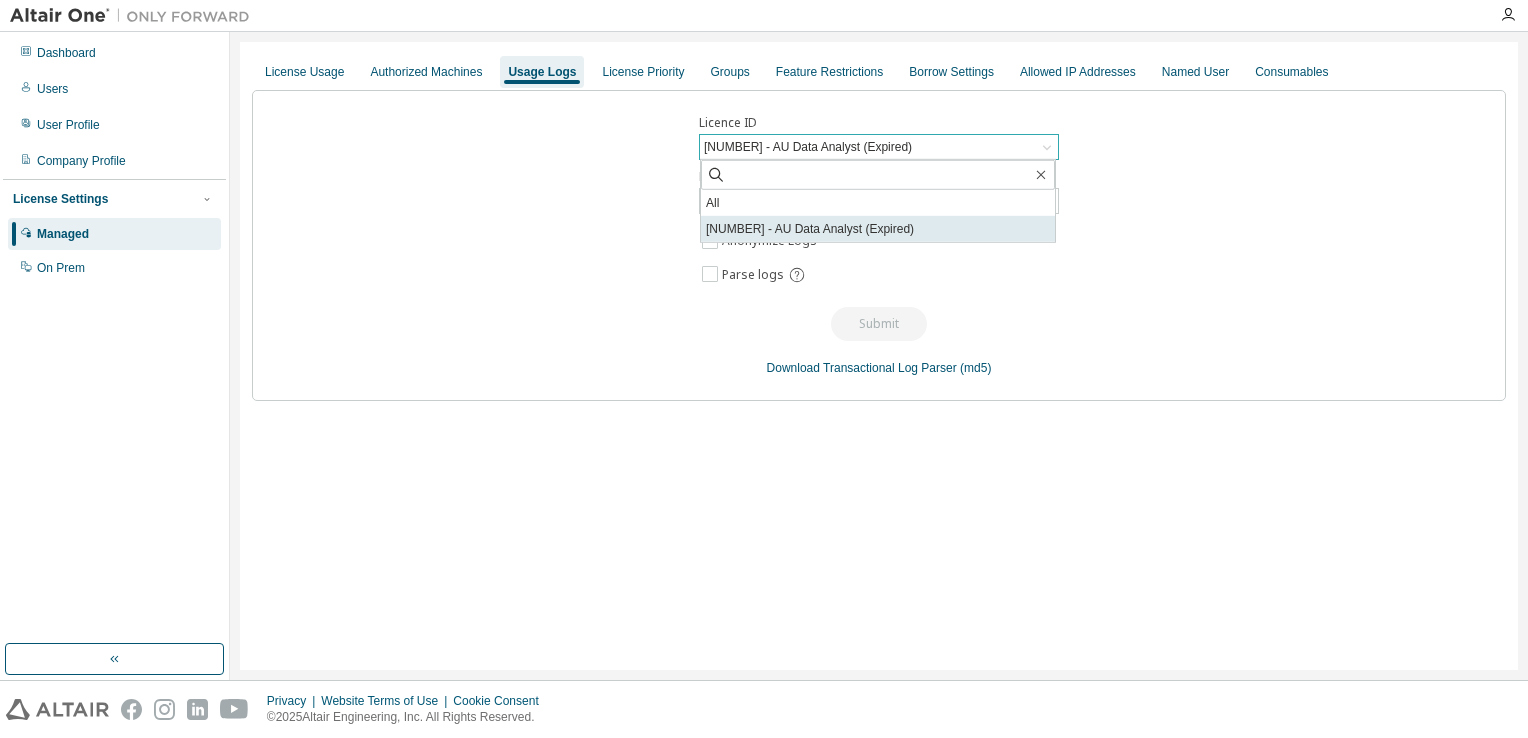 click on "[NUMBER] - AU Data Analyst  (Expired)" at bounding box center [878, 229] 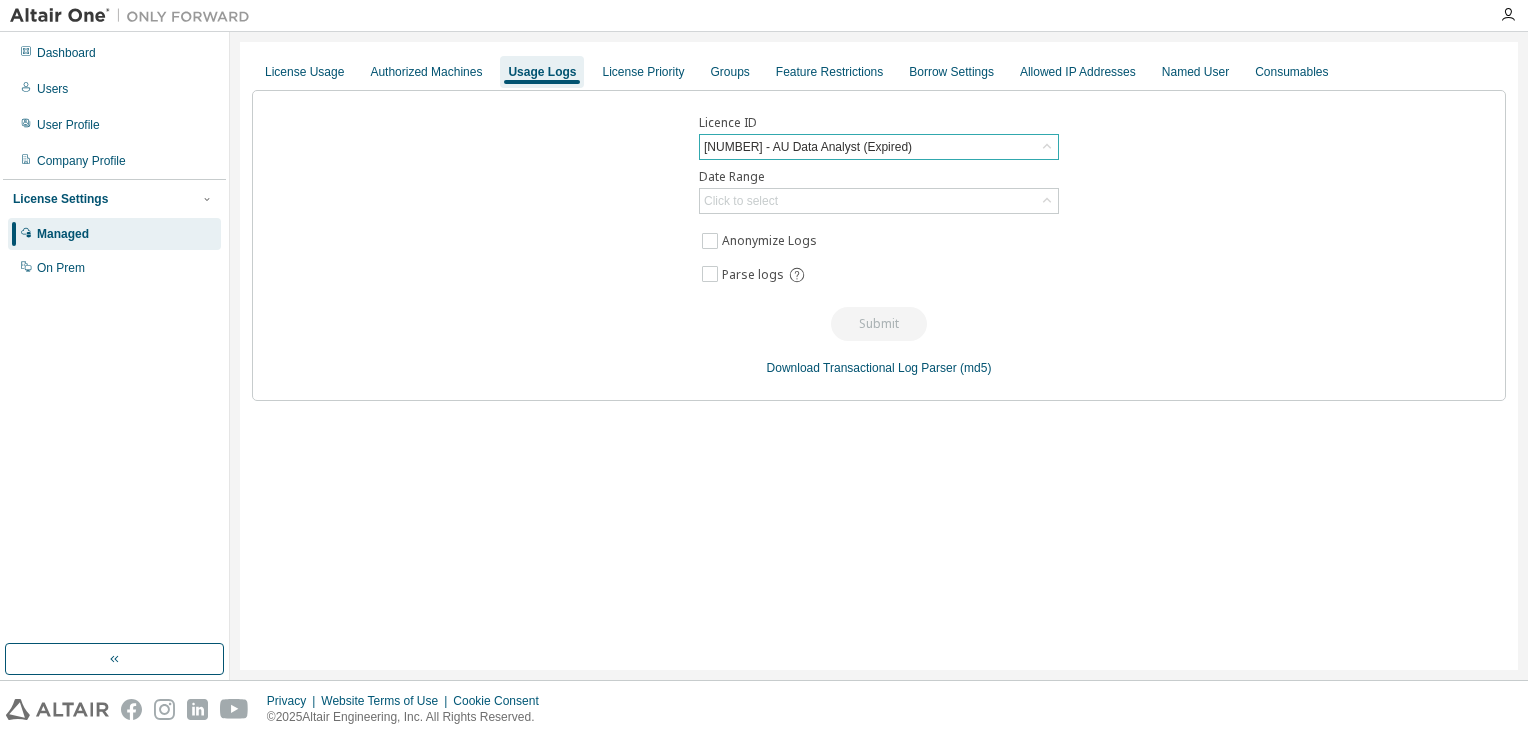 click on "Licence ID [NUMBER] - AU Data Analyst  (Expired) Date Range Click to select Anonymize Logs Parse logs Submit Download Transactional Log Parser   (md5)" at bounding box center [879, 245] 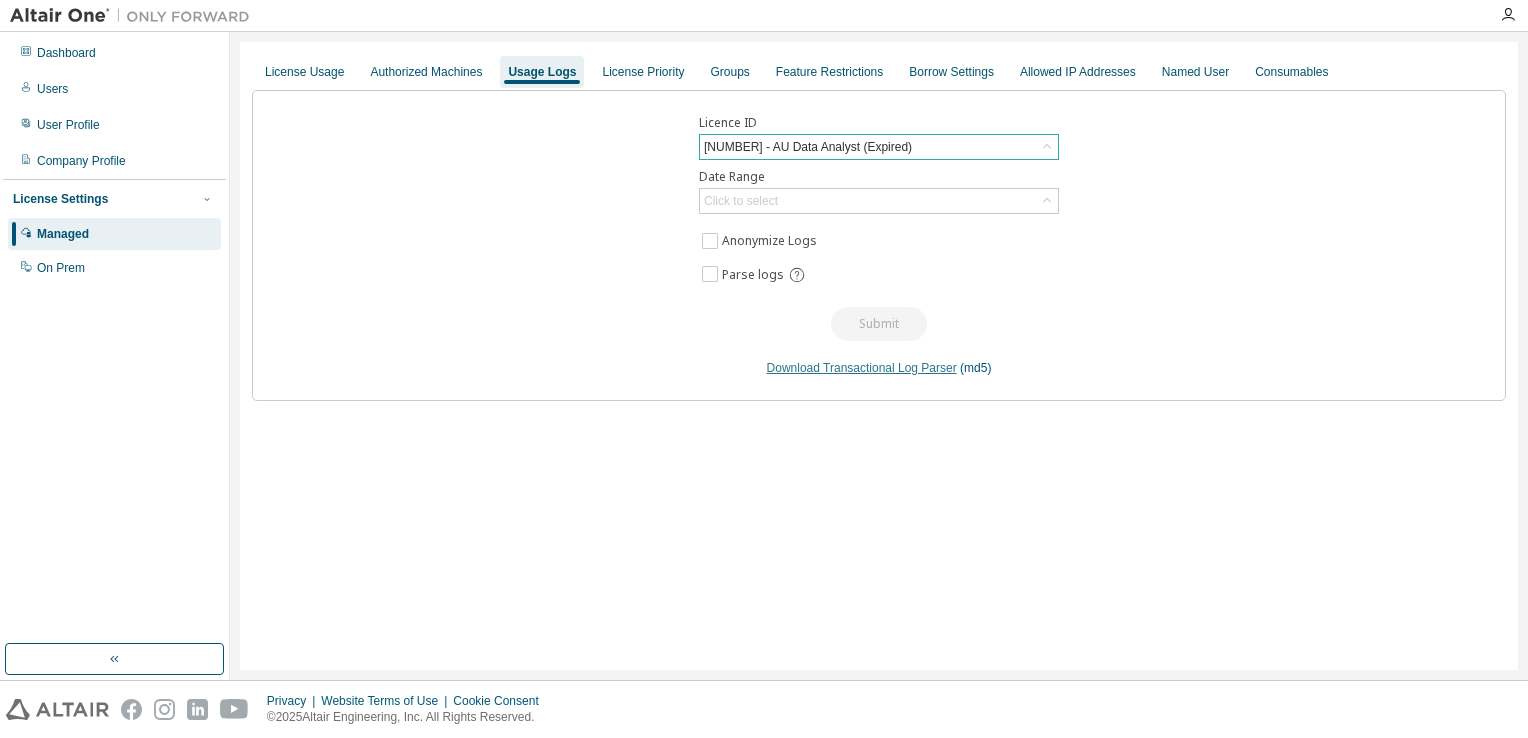click on "Download Transactional Log Parser" at bounding box center (862, 368) 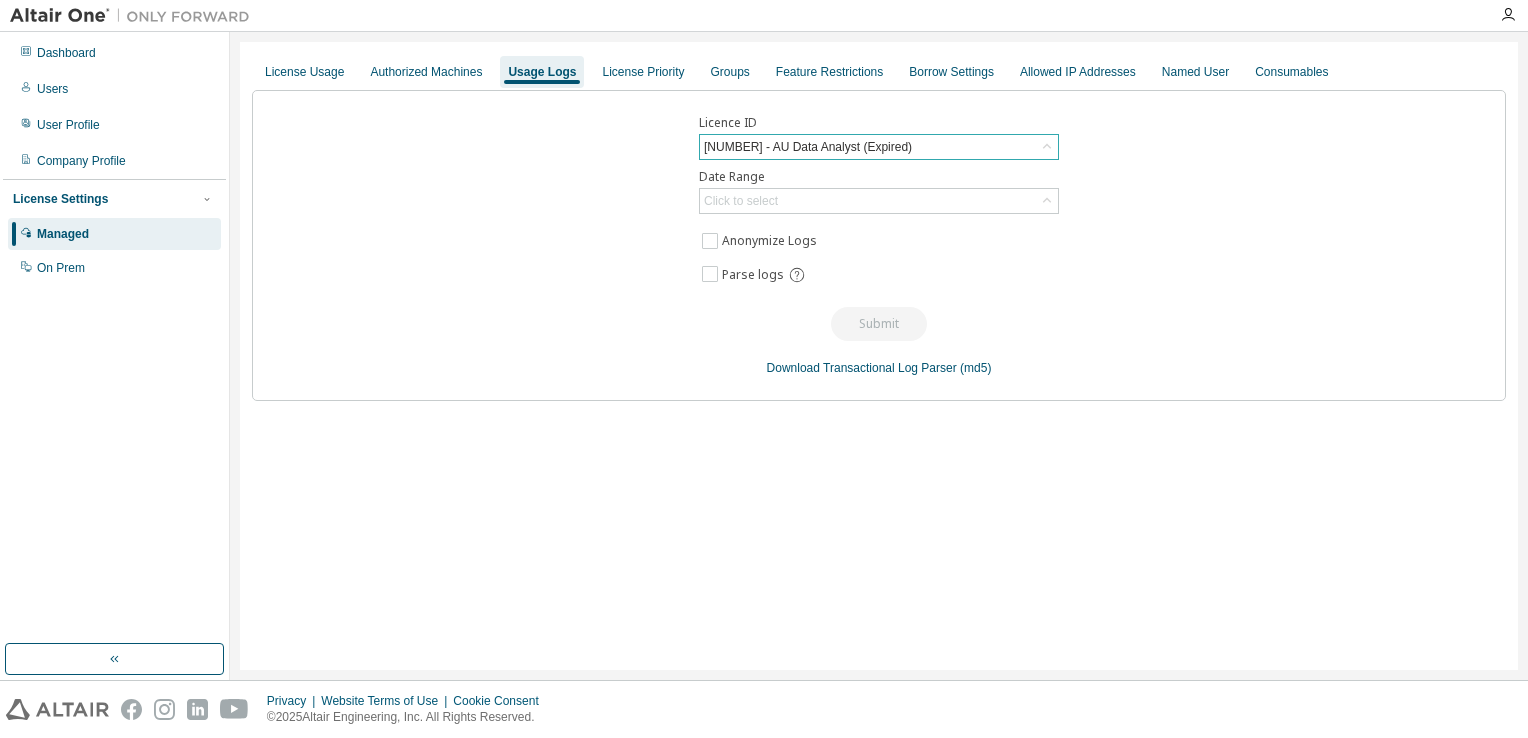 click on "Licence ID [NUMBER] - AU Data Analyst  (Expired) Date Range Click to select Anonymize Logs Parse logs Submit Download Transactional Log Parser   (md5)" at bounding box center [879, 245] 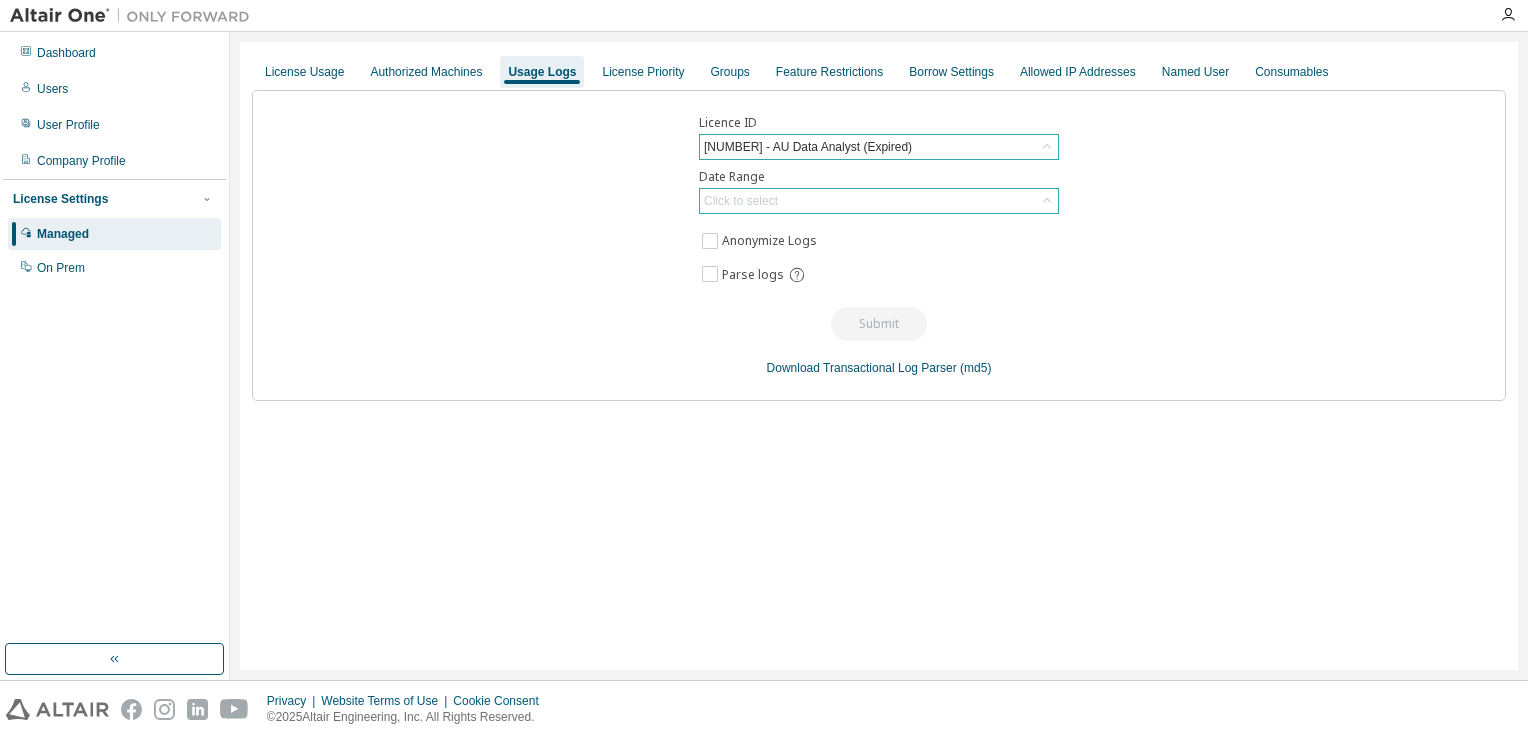 click on "Click to select" at bounding box center (741, 201) 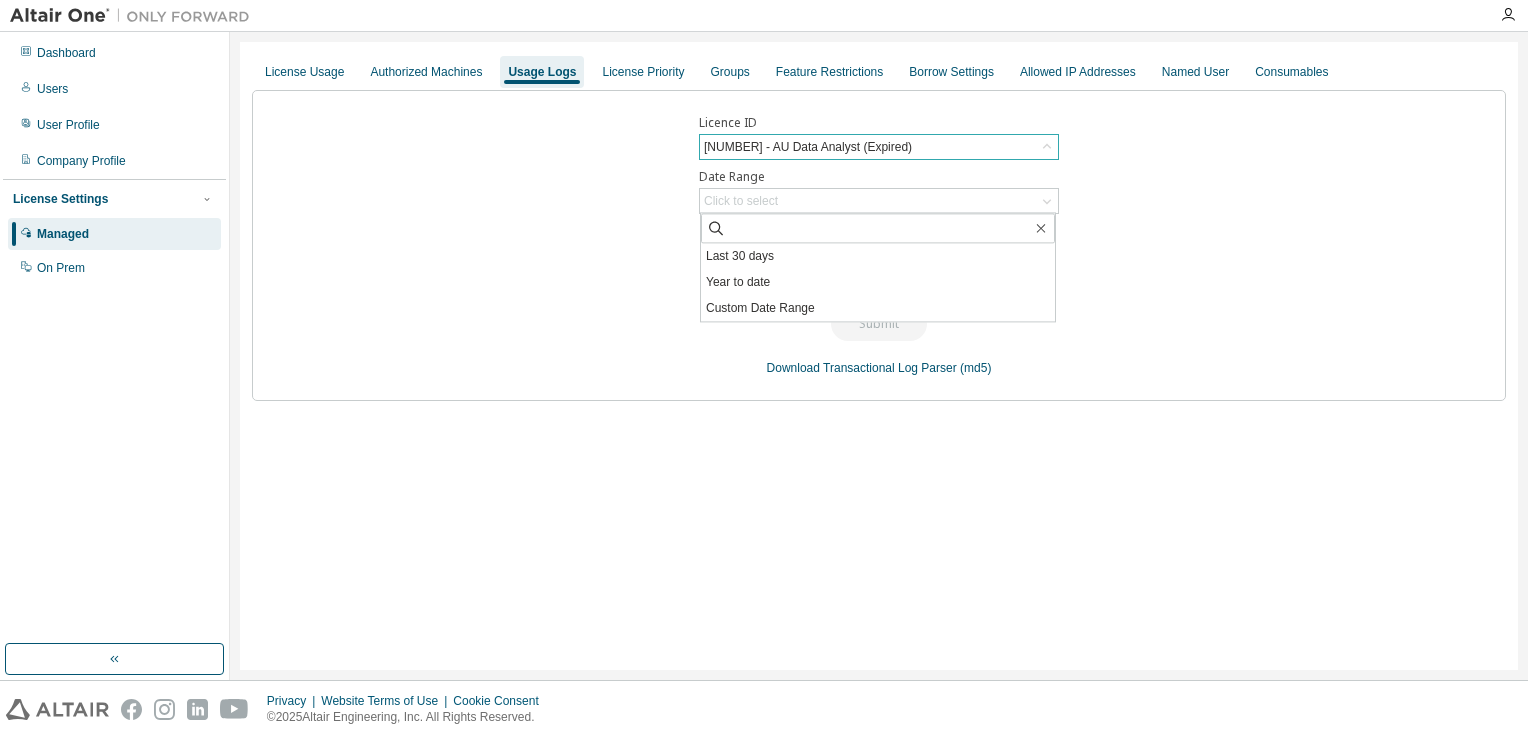 drag, startPoint x: 567, startPoint y: 217, endPoint x: 651, endPoint y: 205, distance: 84.85281 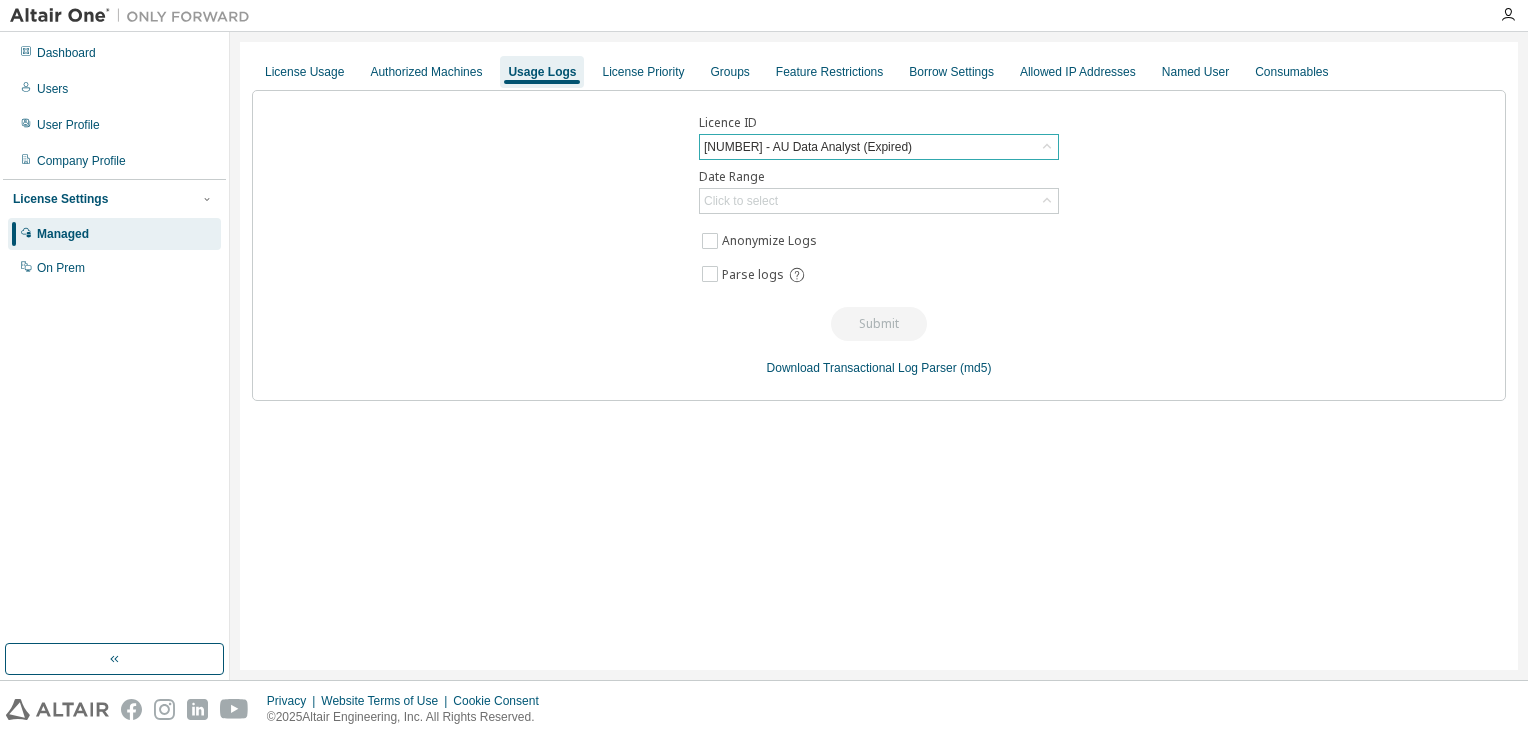 click on "[NUMBER] - AU Data Analyst  (Expired)" at bounding box center [879, 147] 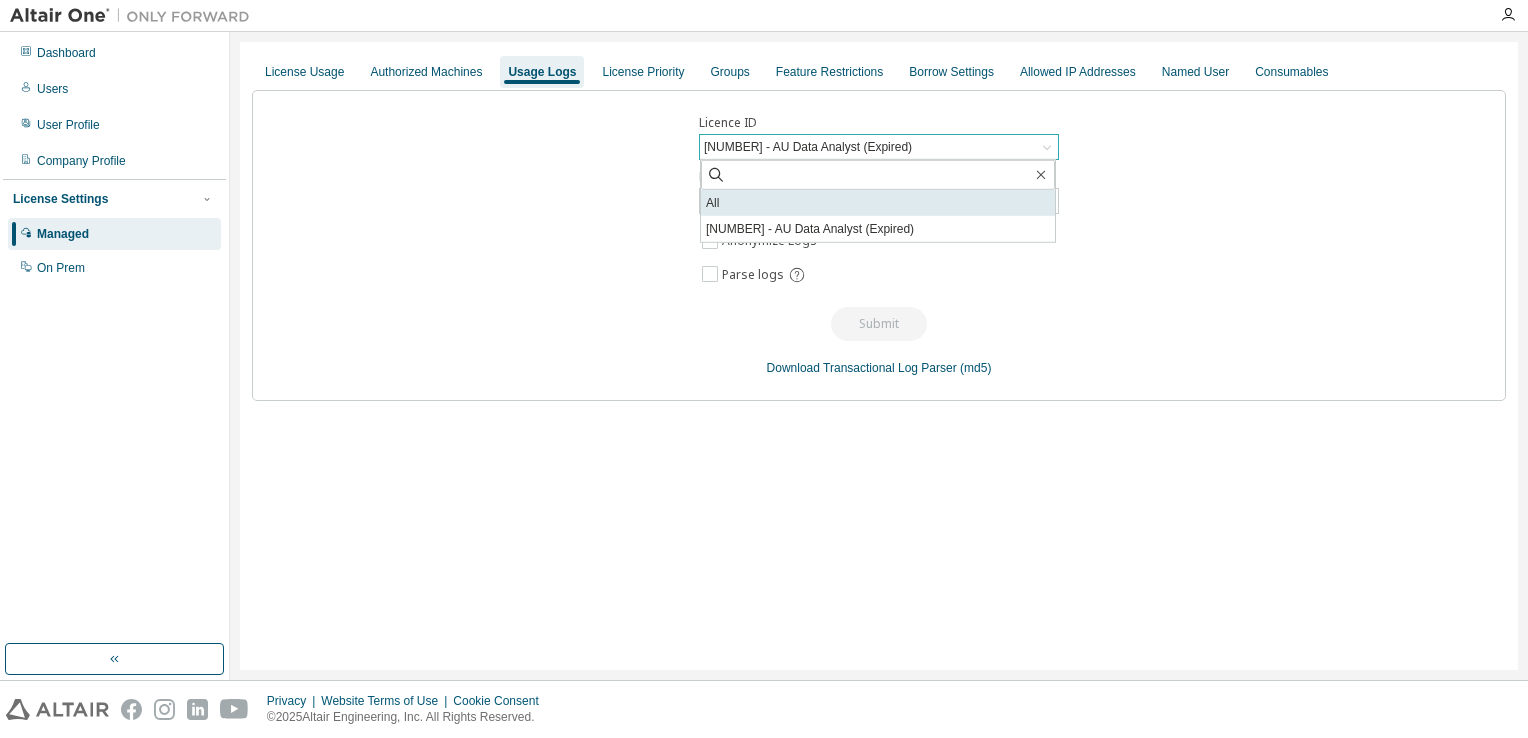 click on "All" at bounding box center (878, 203) 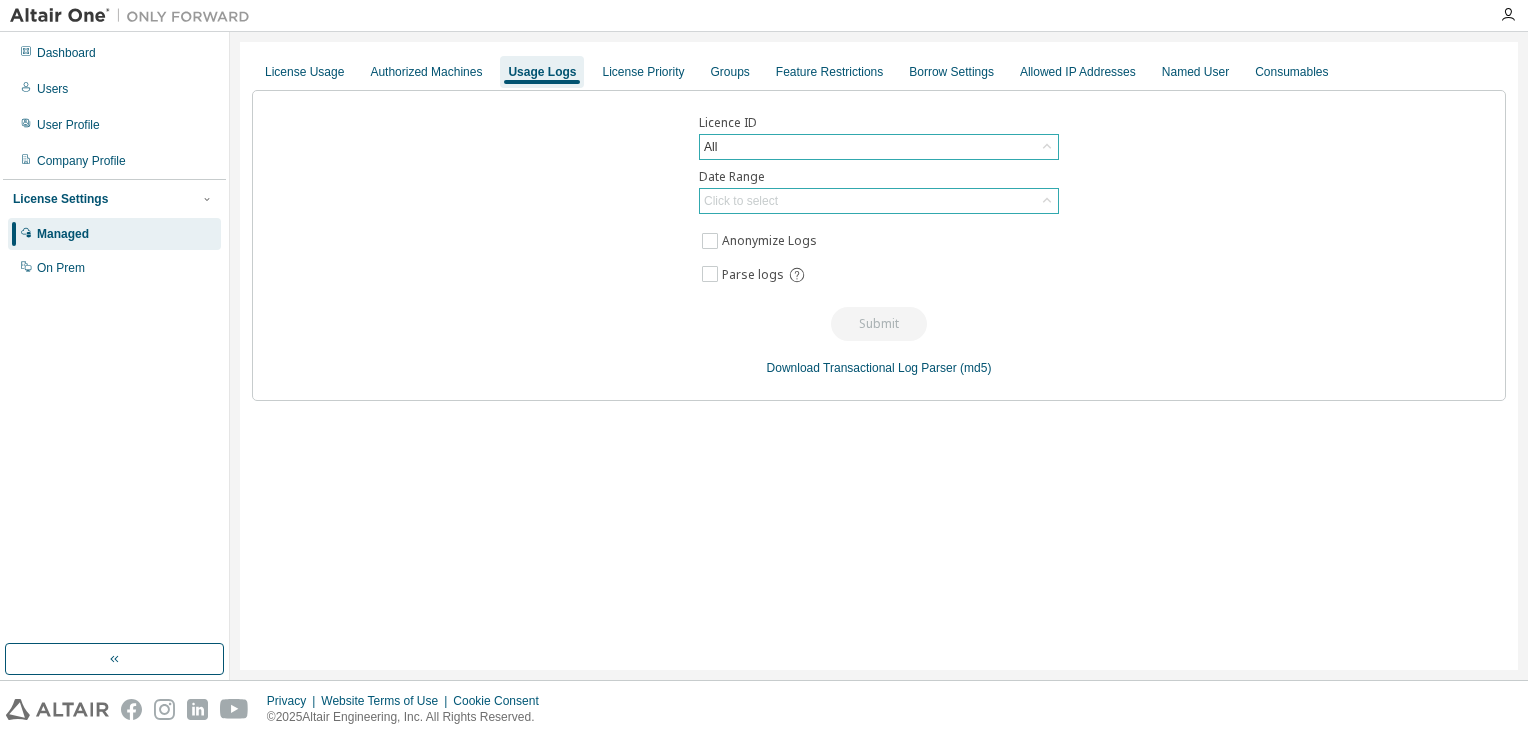 click on "Click to select" at bounding box center [879, 201] 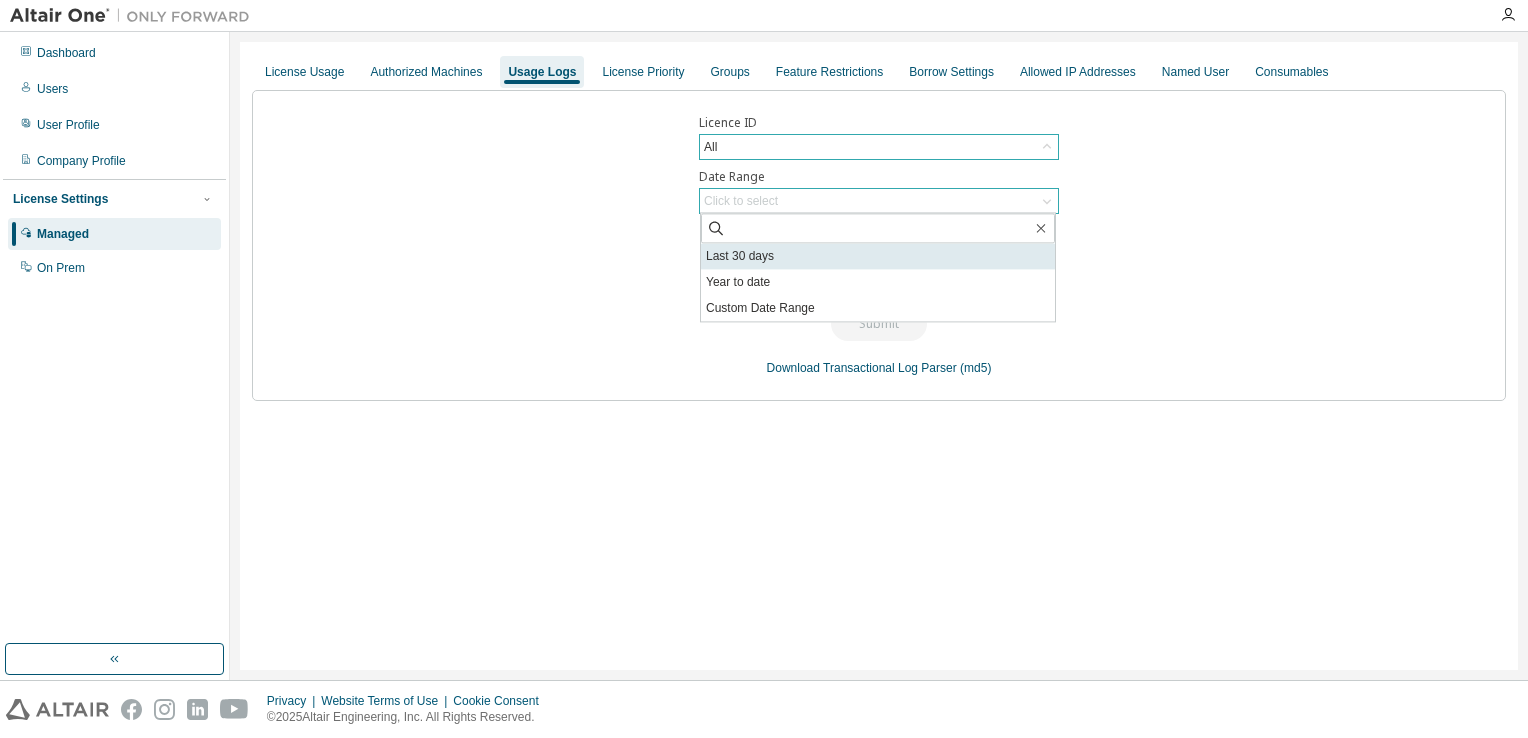 click on "Last 30 days" at bounding box center [878, 256] 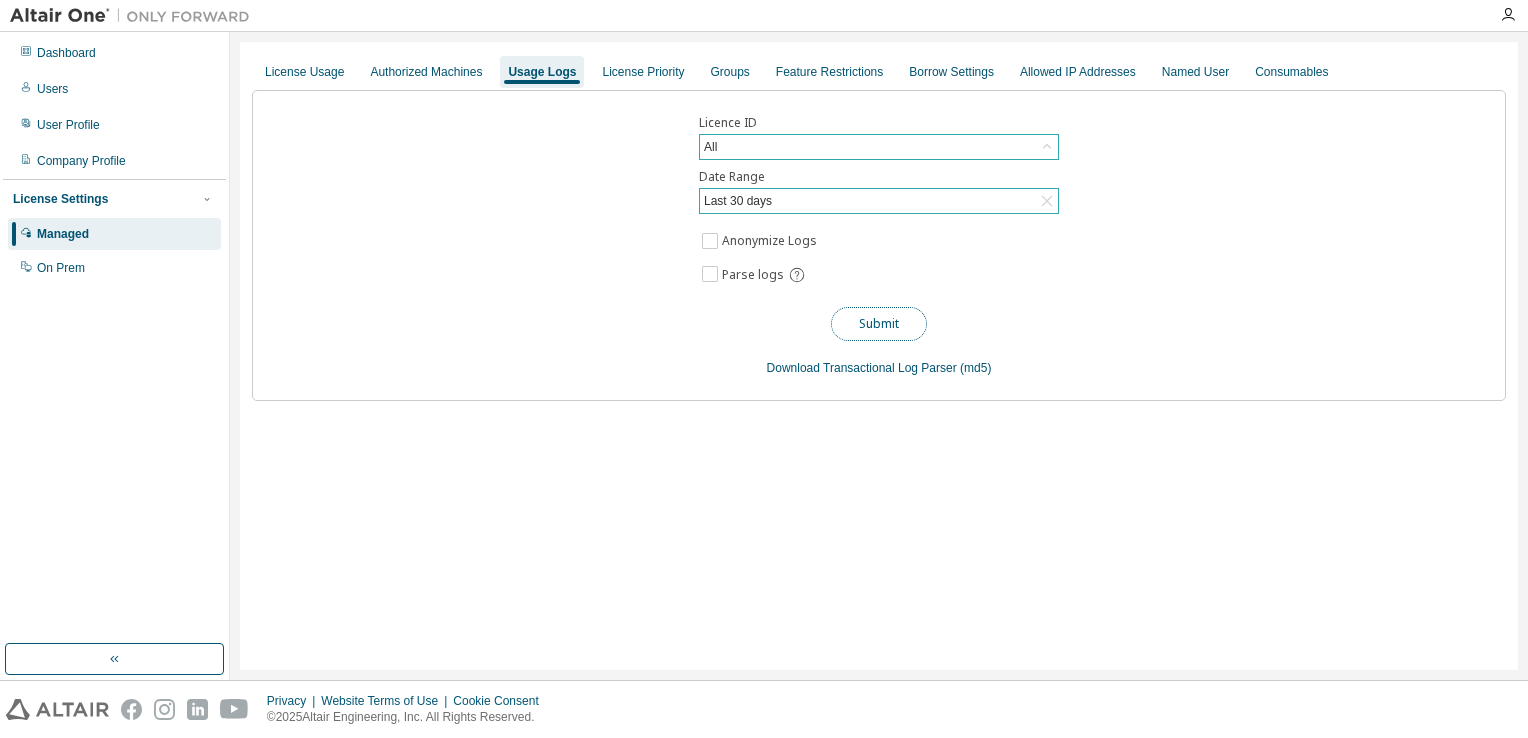 click on "Submit" at bounding box center [879, 324] 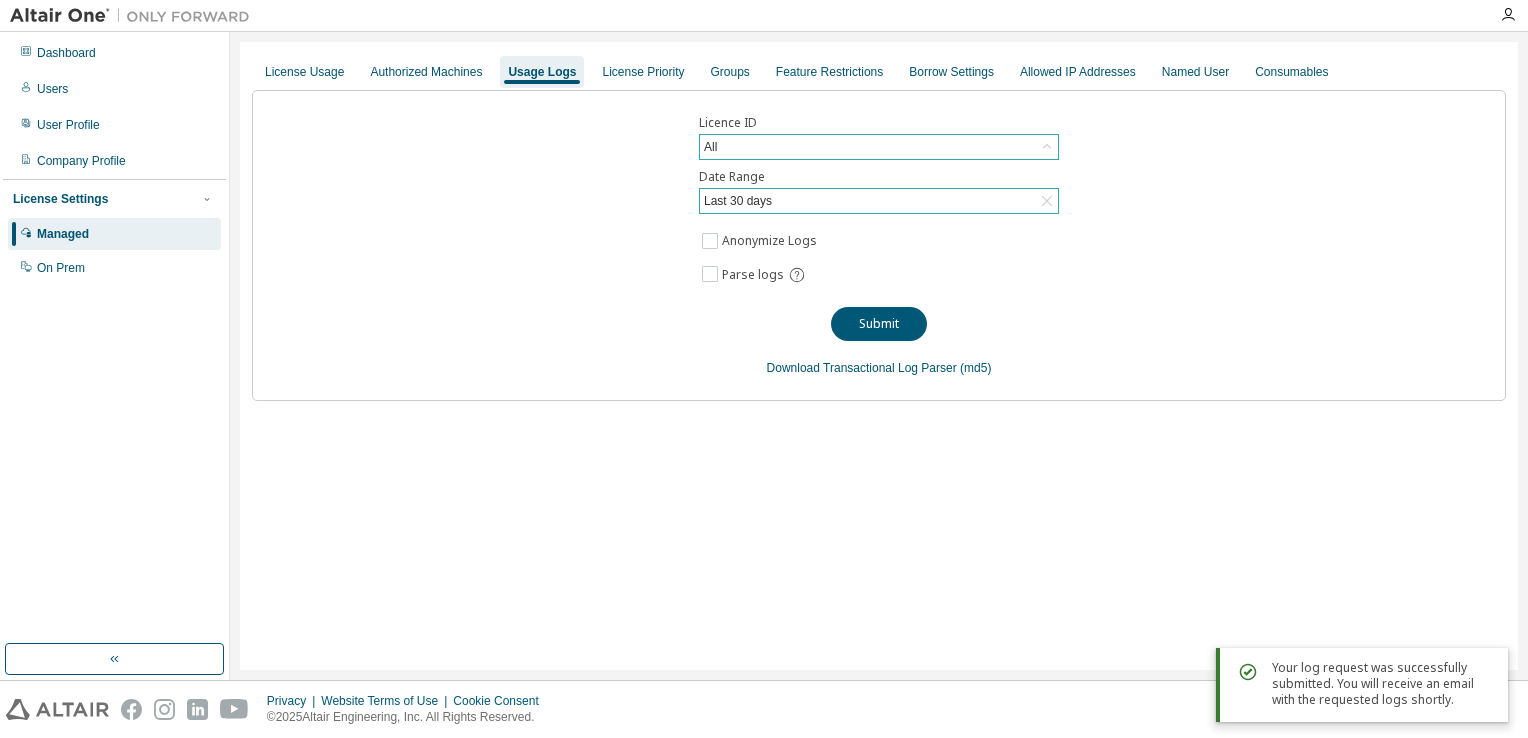 click on "All" at bounding box center (879, 147) 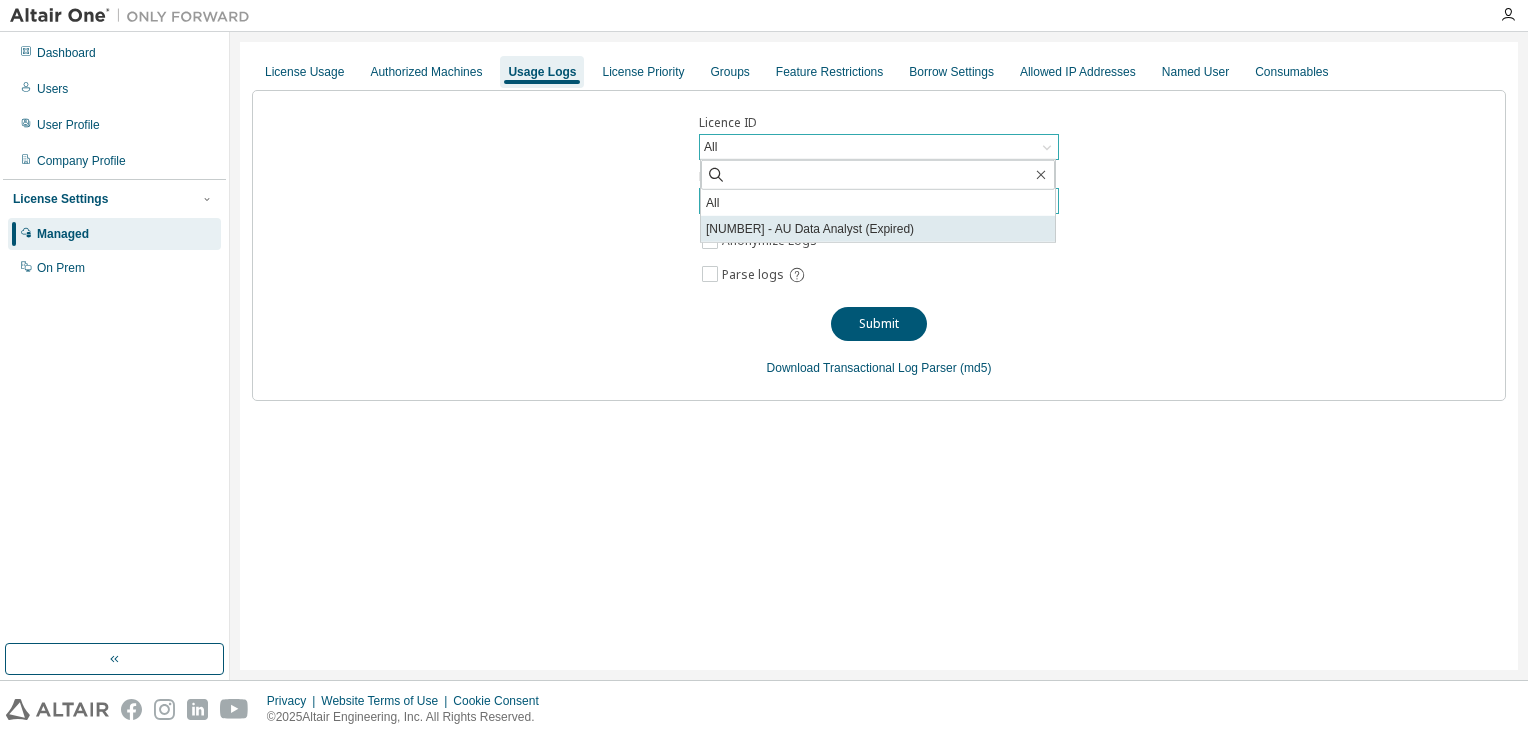 click on "[NUMBER] - AU Data Analyst  (Expired)" at bounding box center [878, 229] 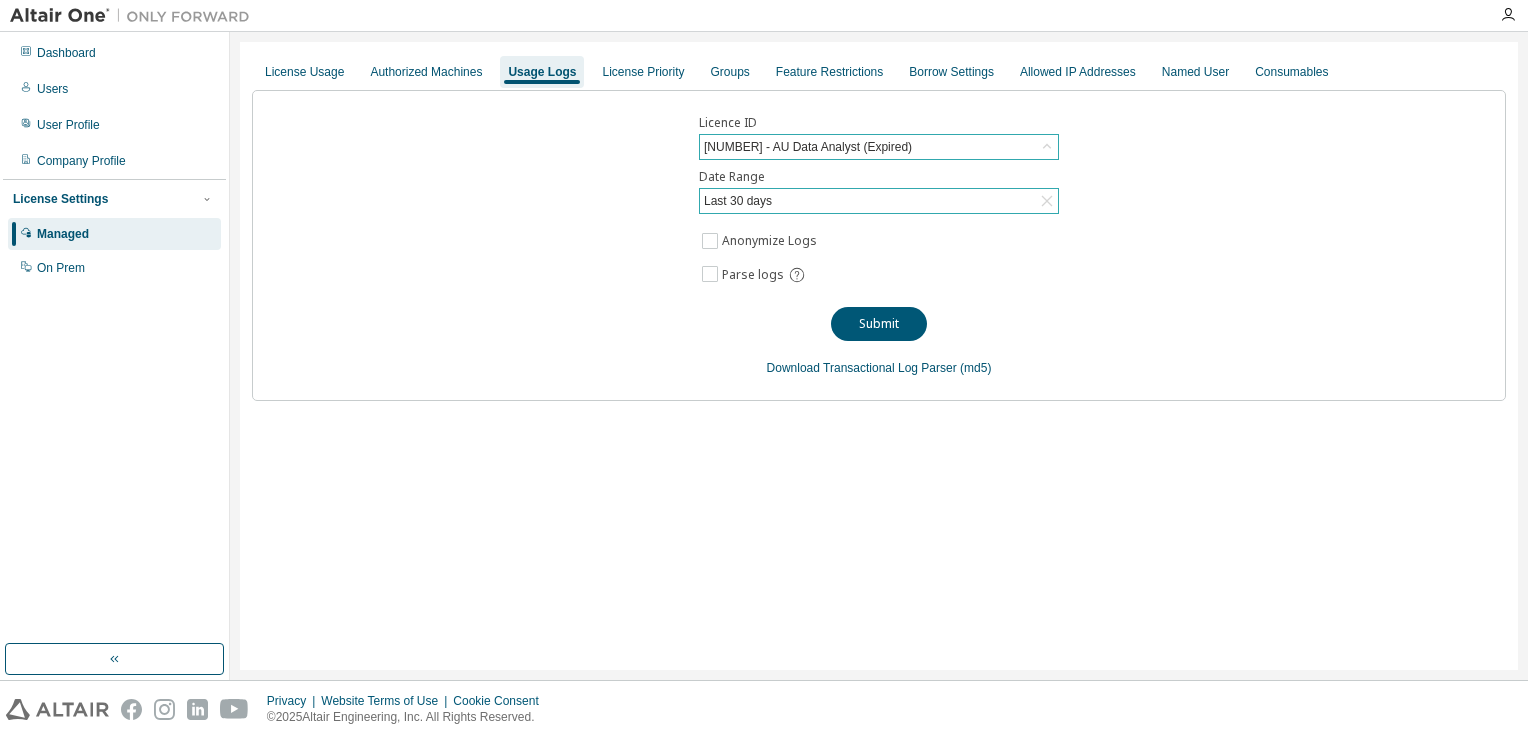 click on "Licence ID [NUMBER] - AU Data Analyst  (Expired) Date Range Last 30 days Anonymize Logs Parse logs Submit Download Transactional Log Parser   (md5)" at bounding box center [879, 245] 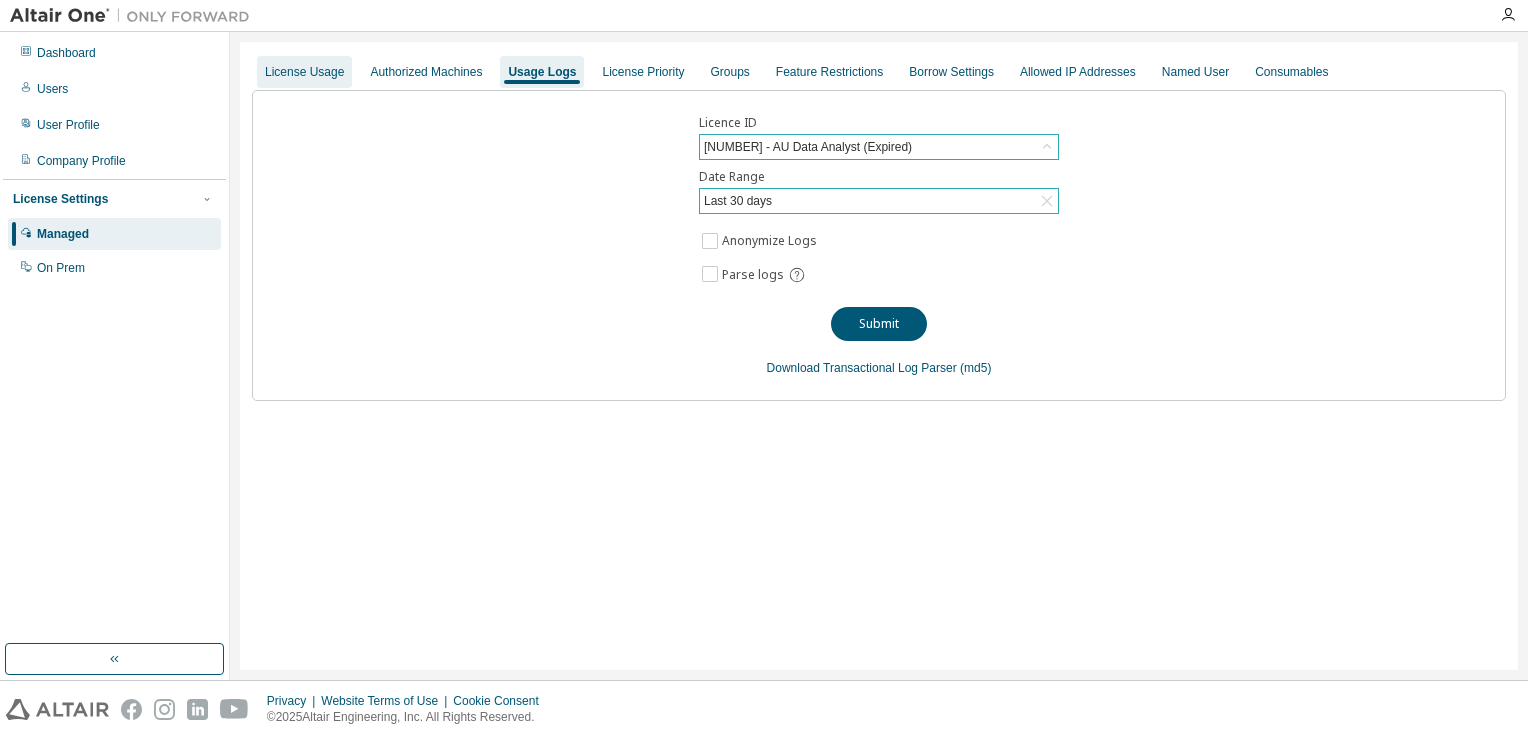 click on "License Usage" at bounding box center [304, 72] 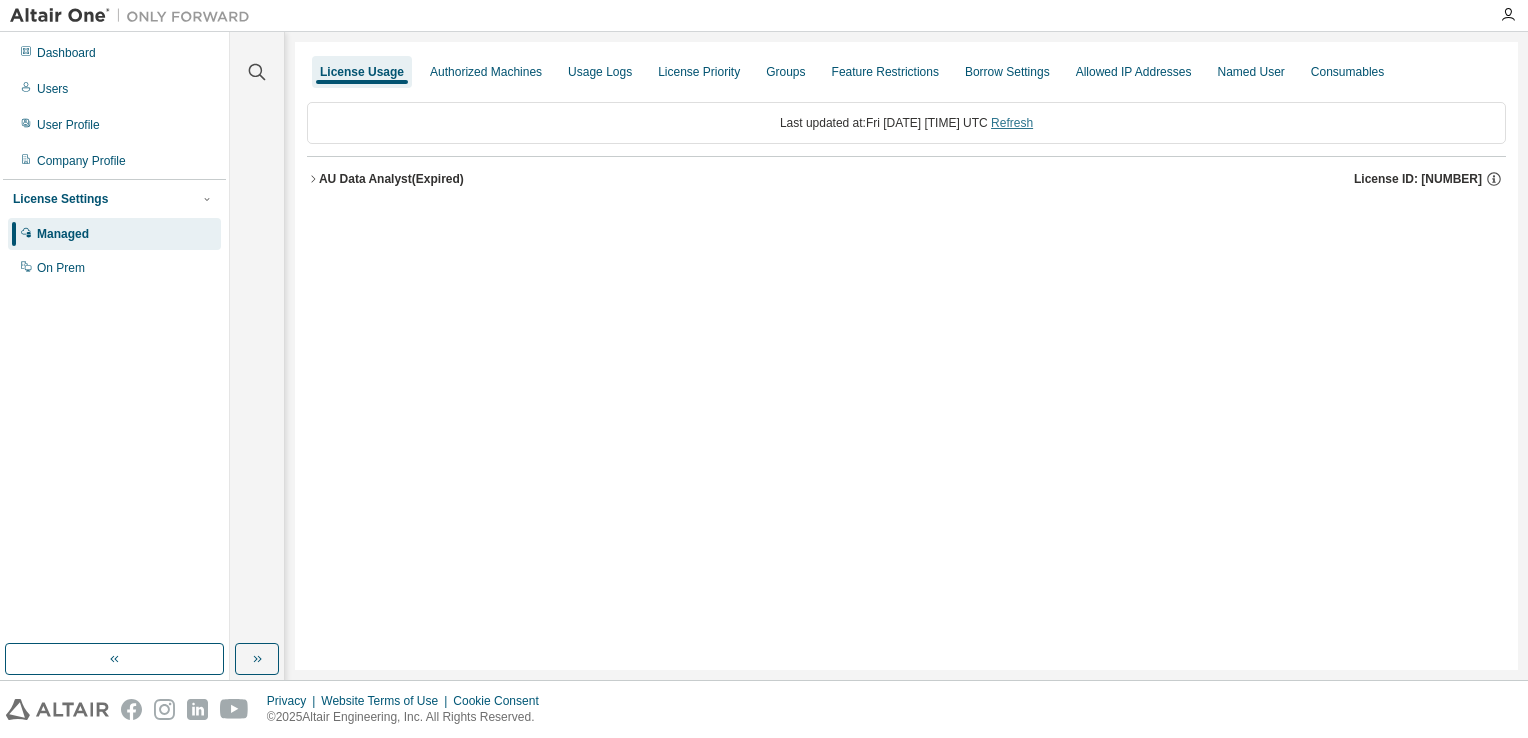 click on "Refresh" at bounding box center [1012, 123] 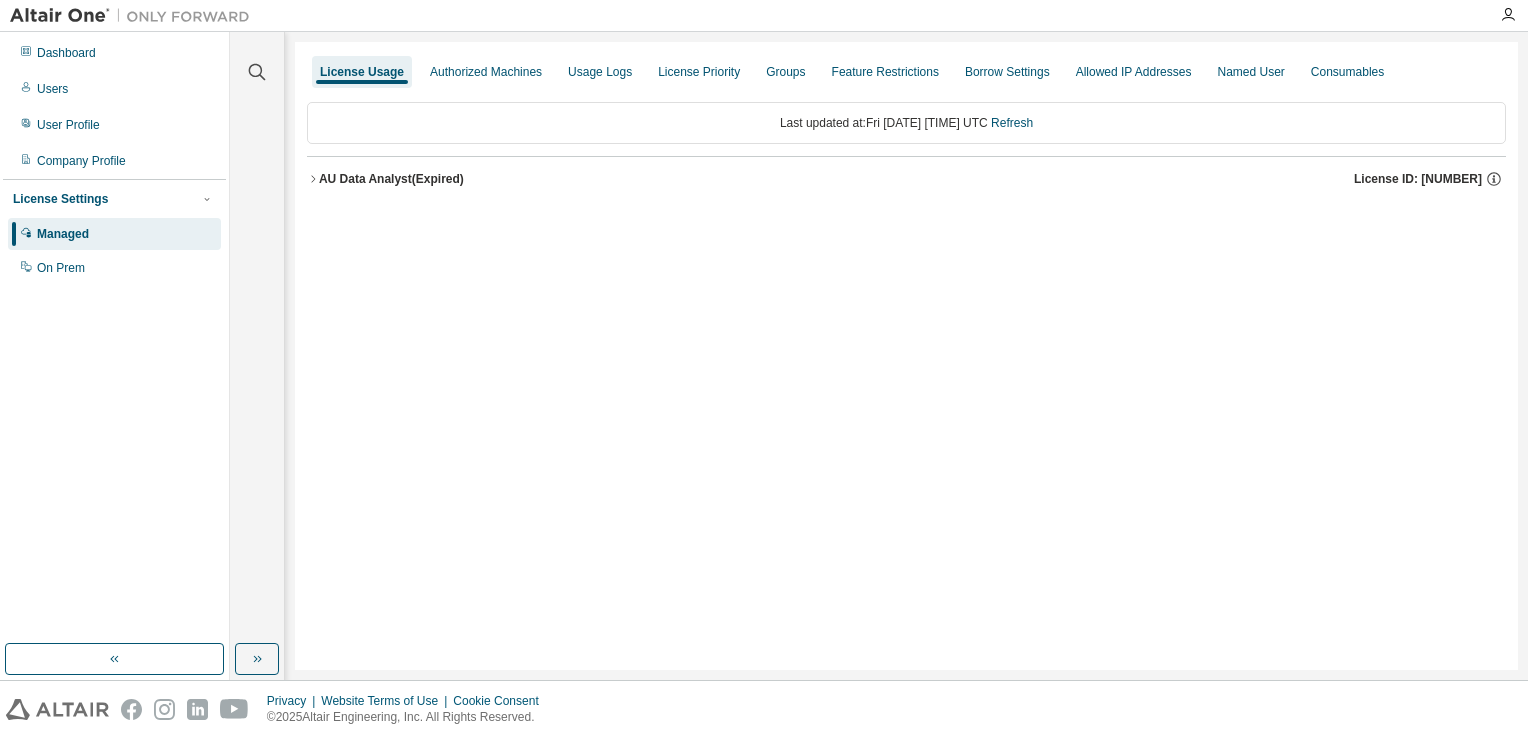 click on "AU Data Analyst  (Expired)" at bounding box center [391, 179] 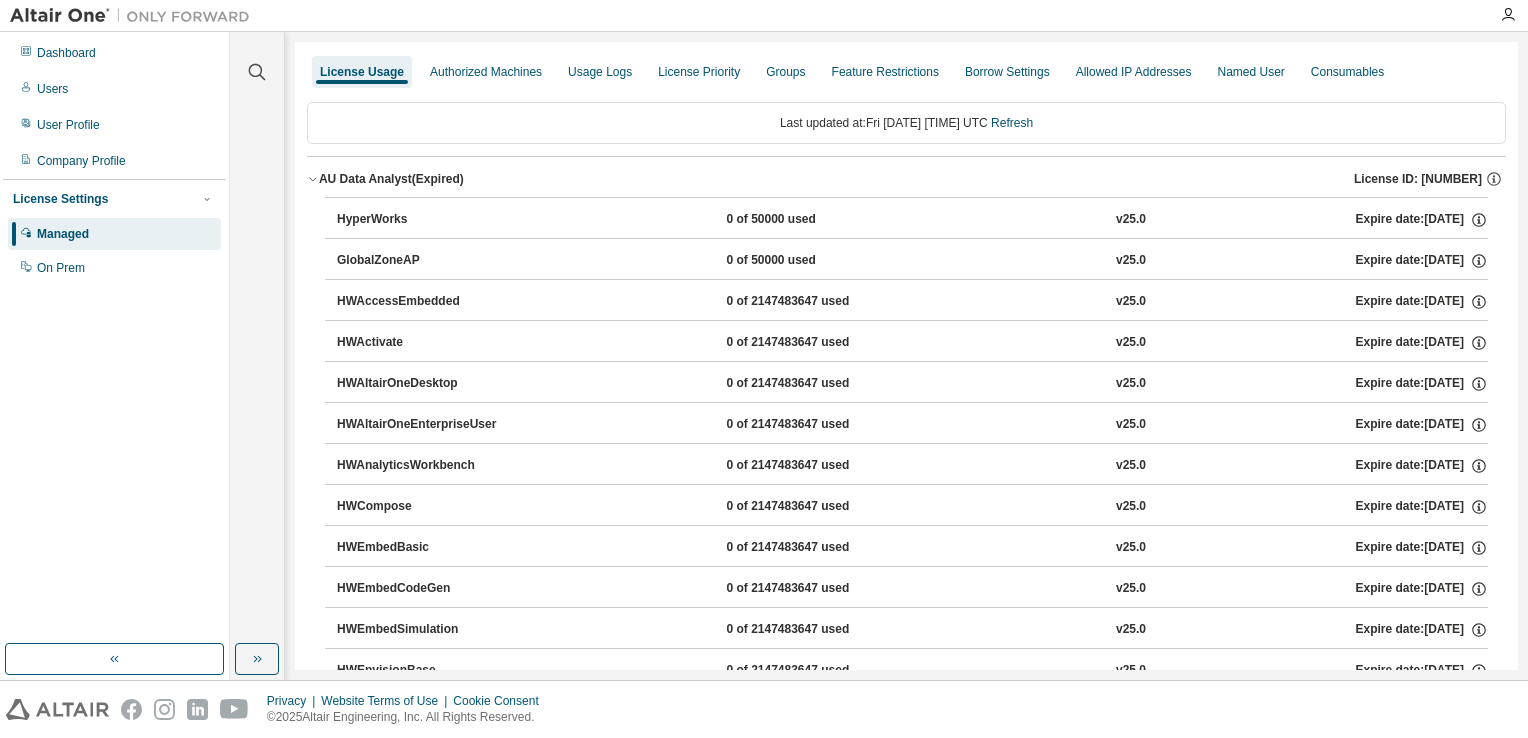 click on "AU Data Analyst  (Expired)" at bounding box center [391, 179] 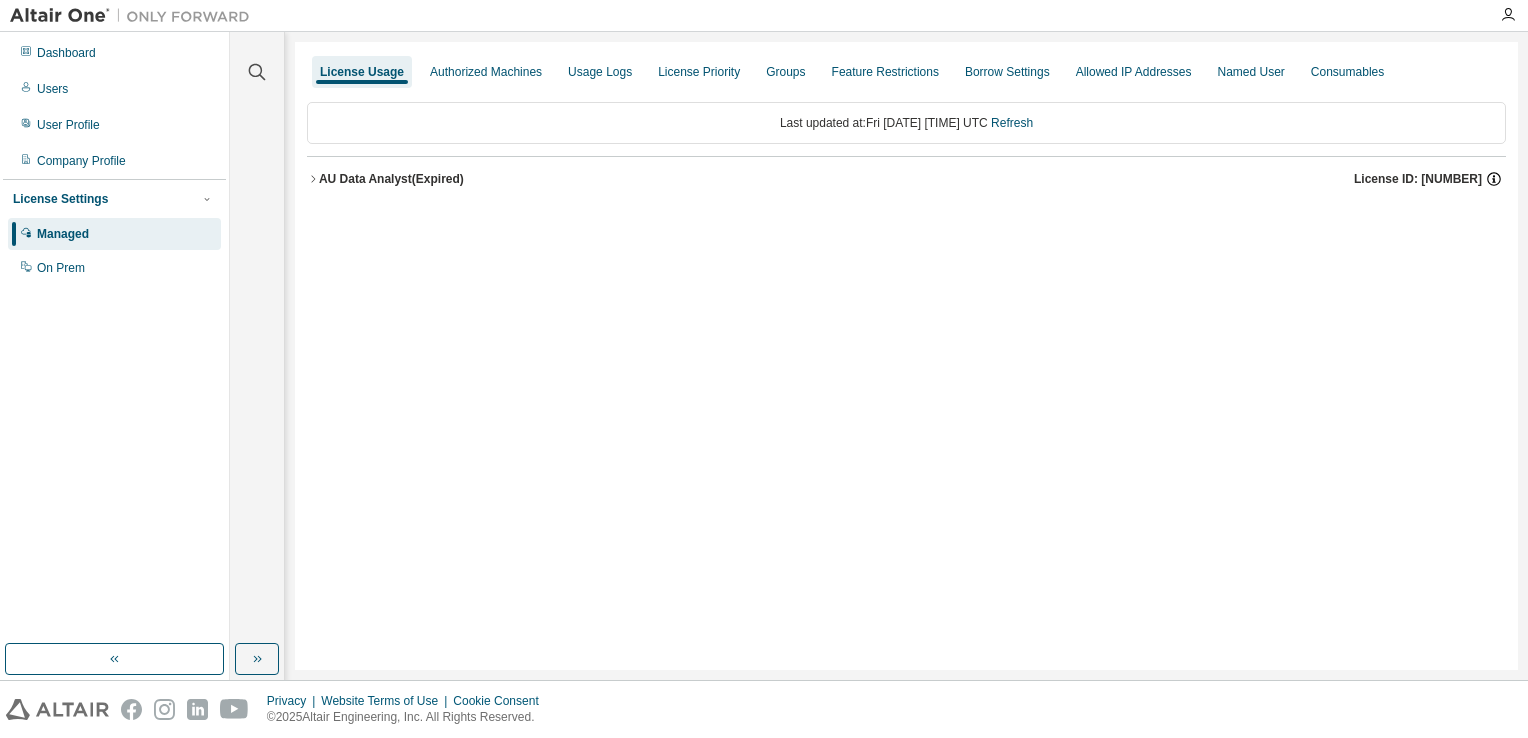click 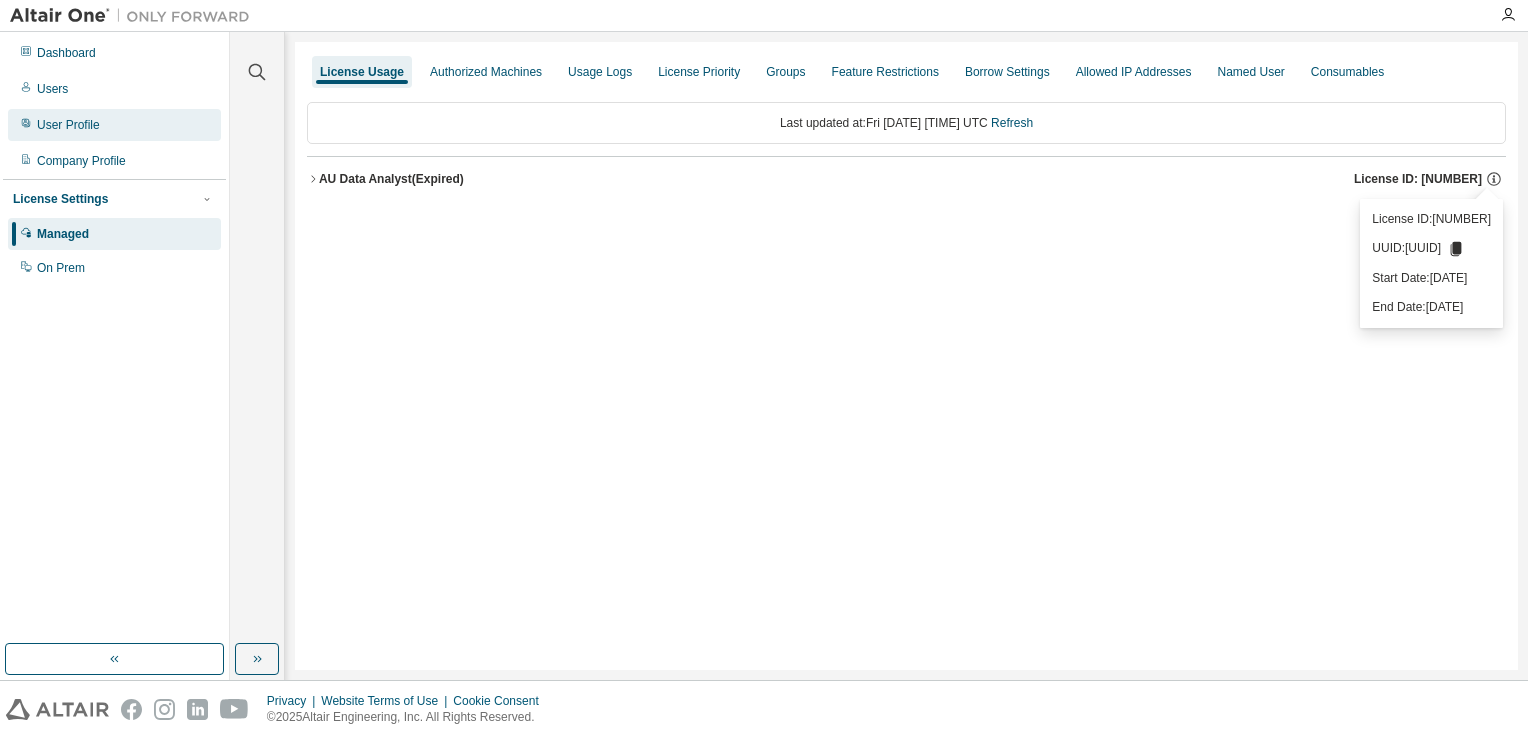 click on "User Profile" at bounding box center (68, 125) 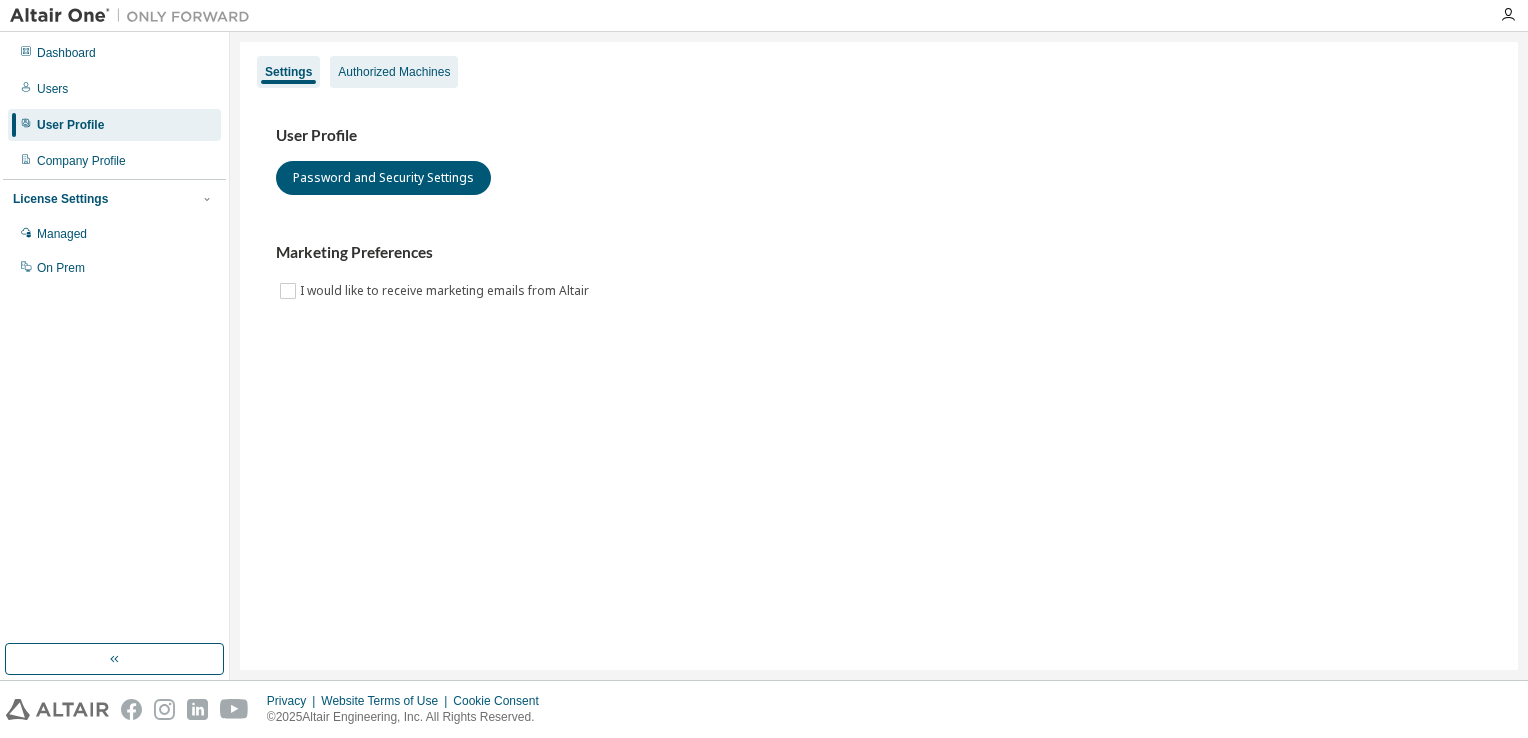 click on "Authorized Machines" at bounding box center (394, 72) 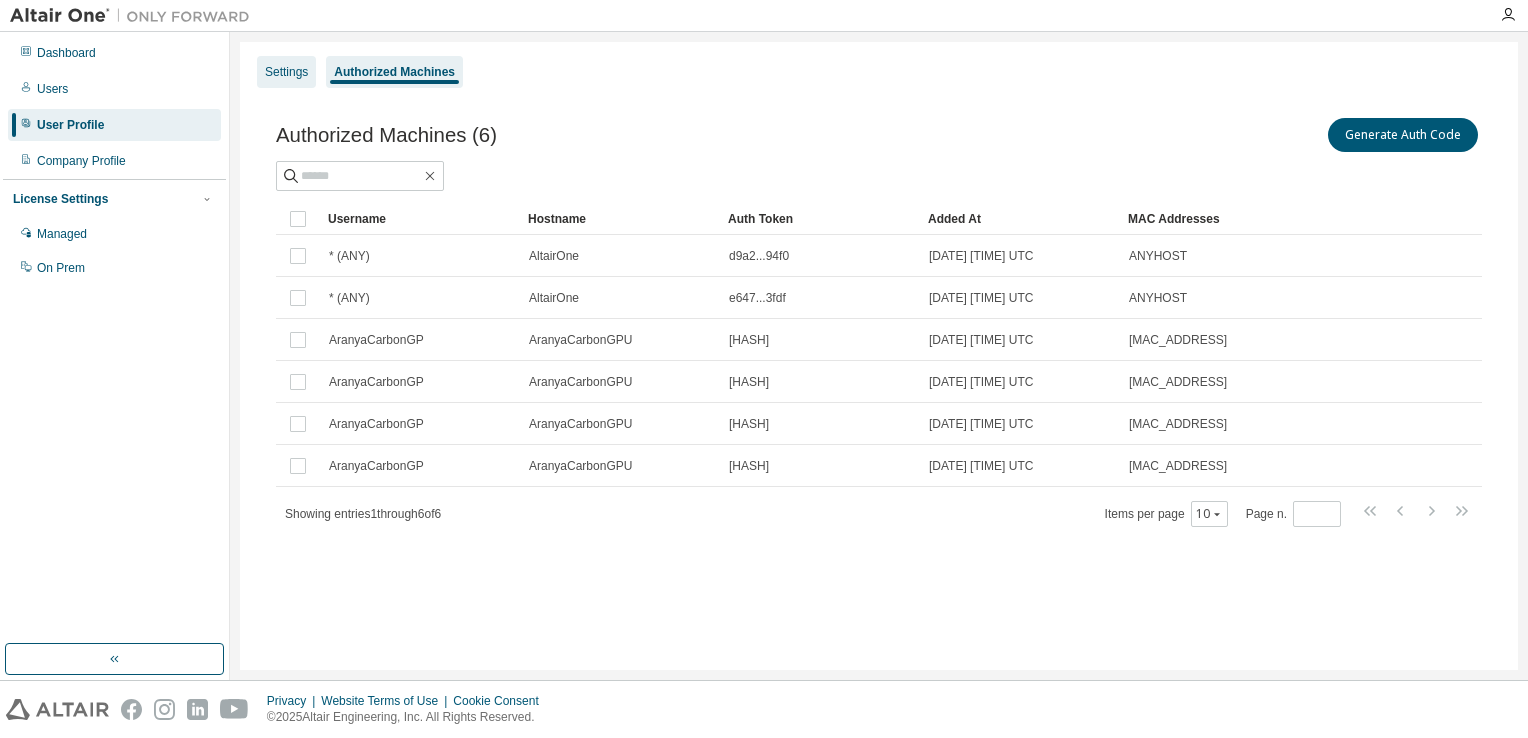 click on "Settings" at bounding box center [286, 72] 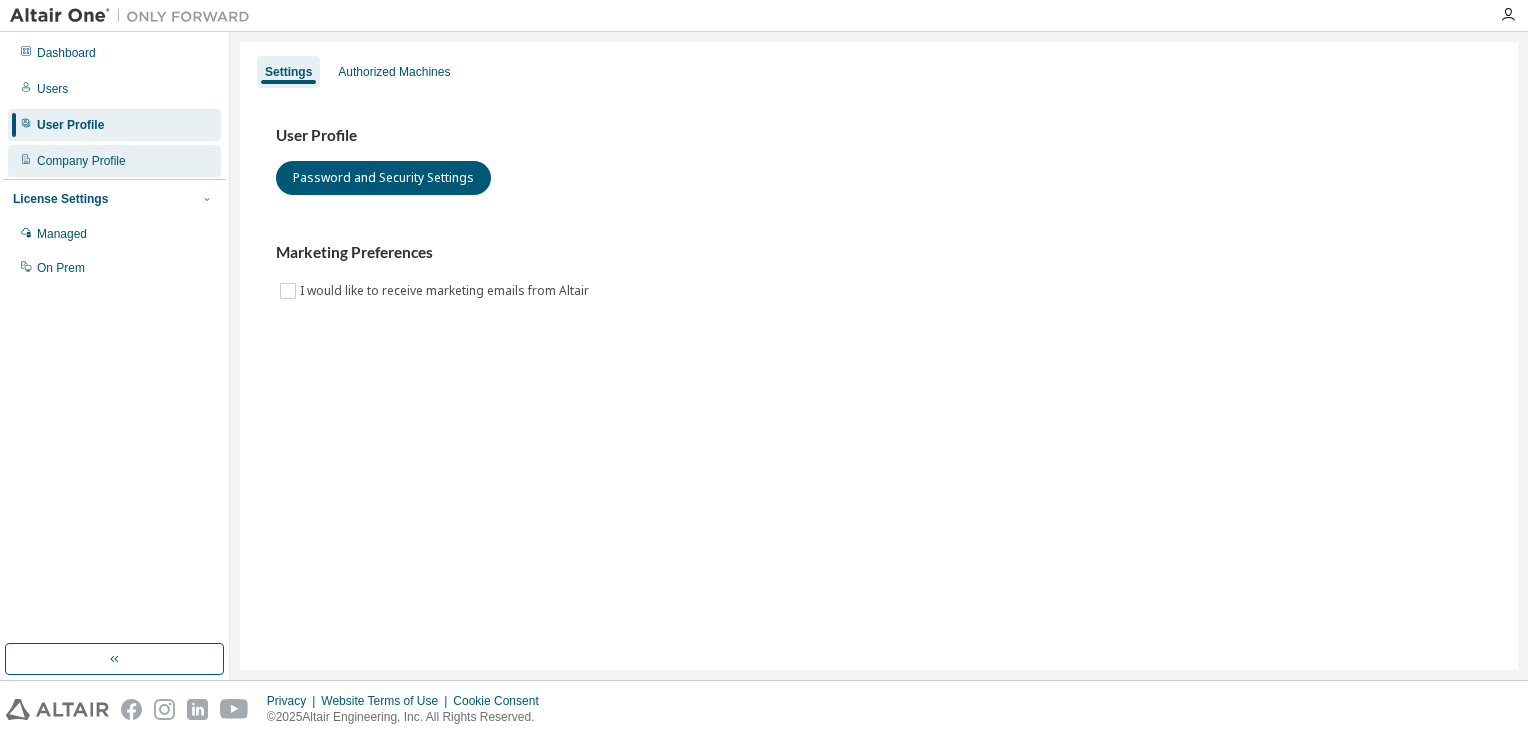 click on "Company Profile" at bounding box center (81, 161) 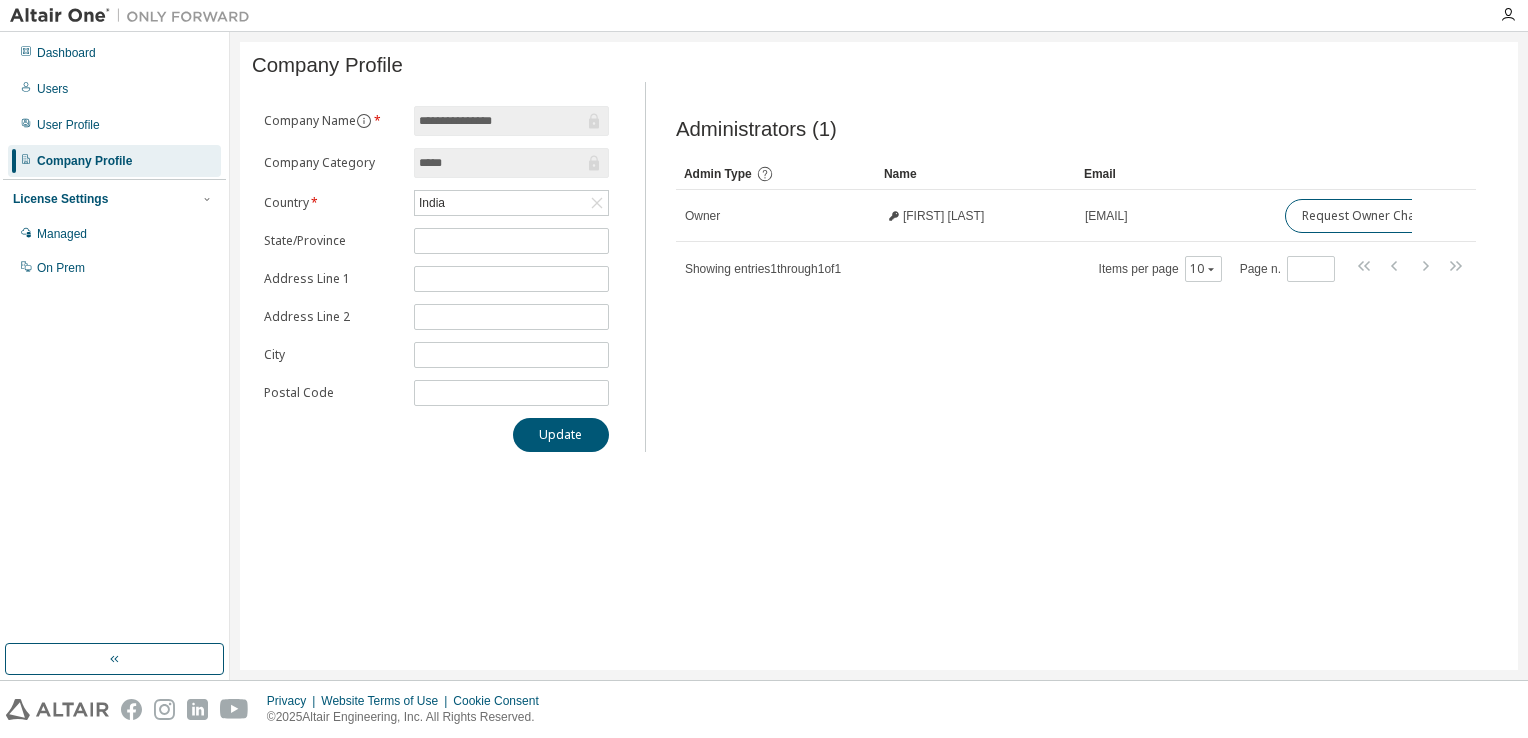 click on "*****" at bounding box center (501, 163) 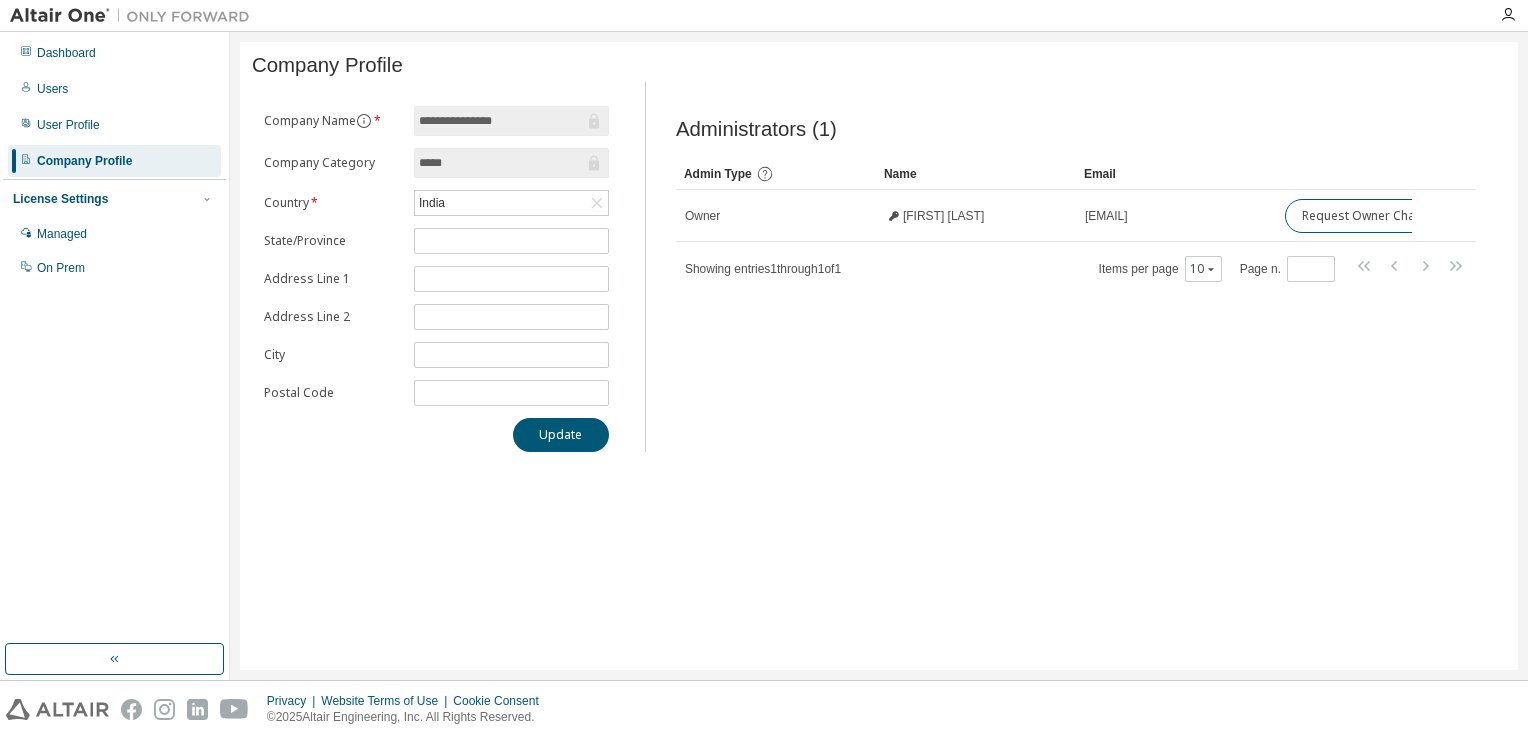 click on "**********" at bounding box center (501, 121) 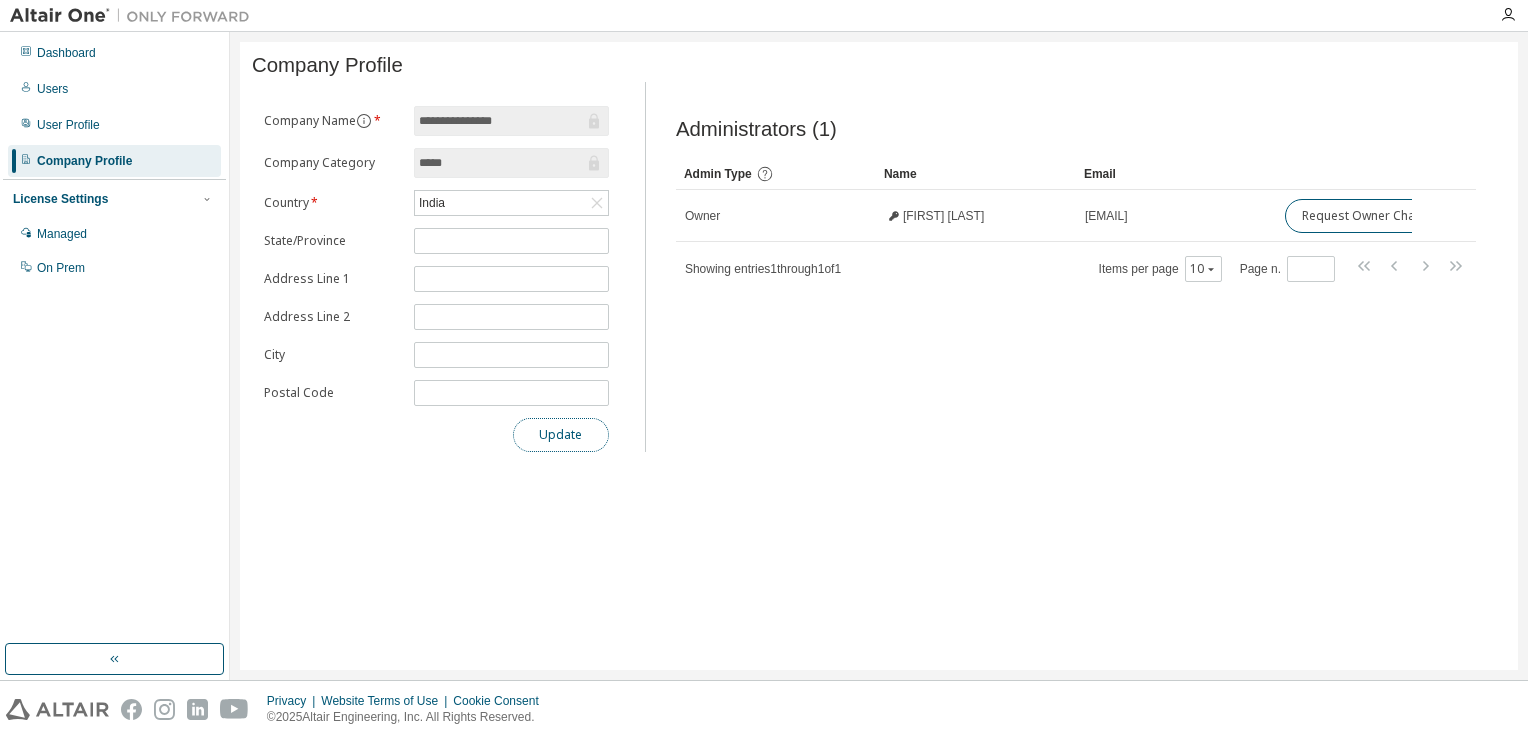 click on "Update" at bounding box center (561, 435) 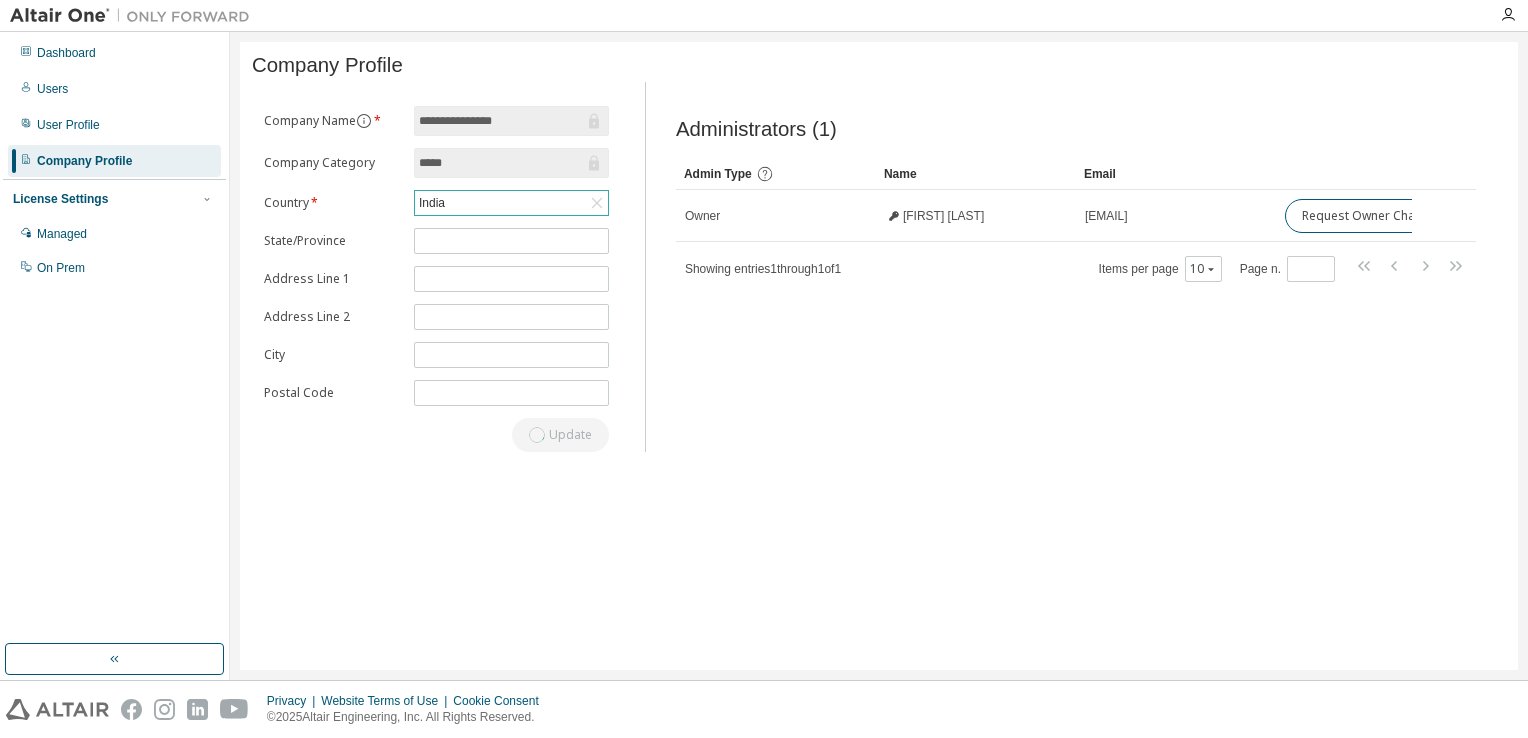click on "India" at bounding box center (511, 203) 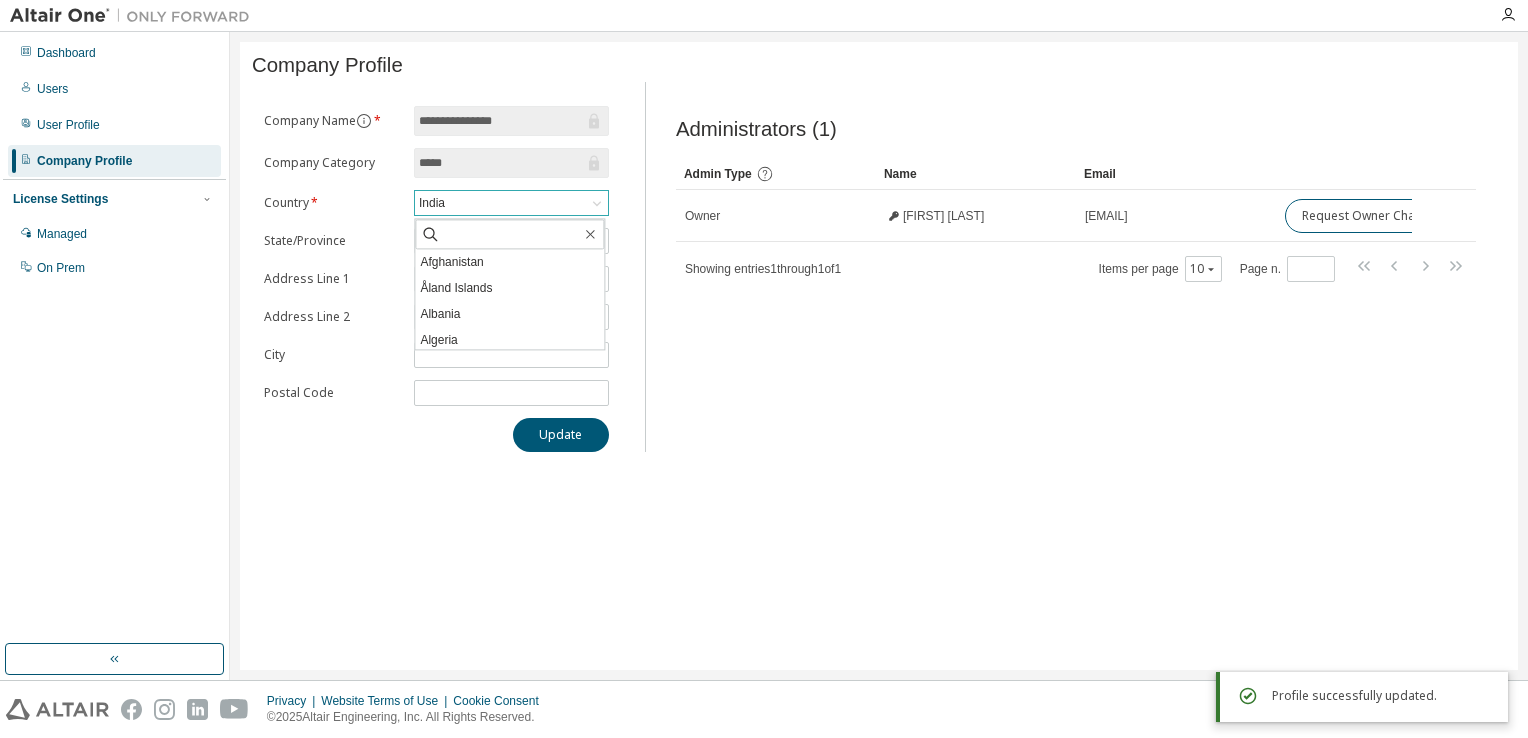 click on "India" at bounding box center [511, 203] 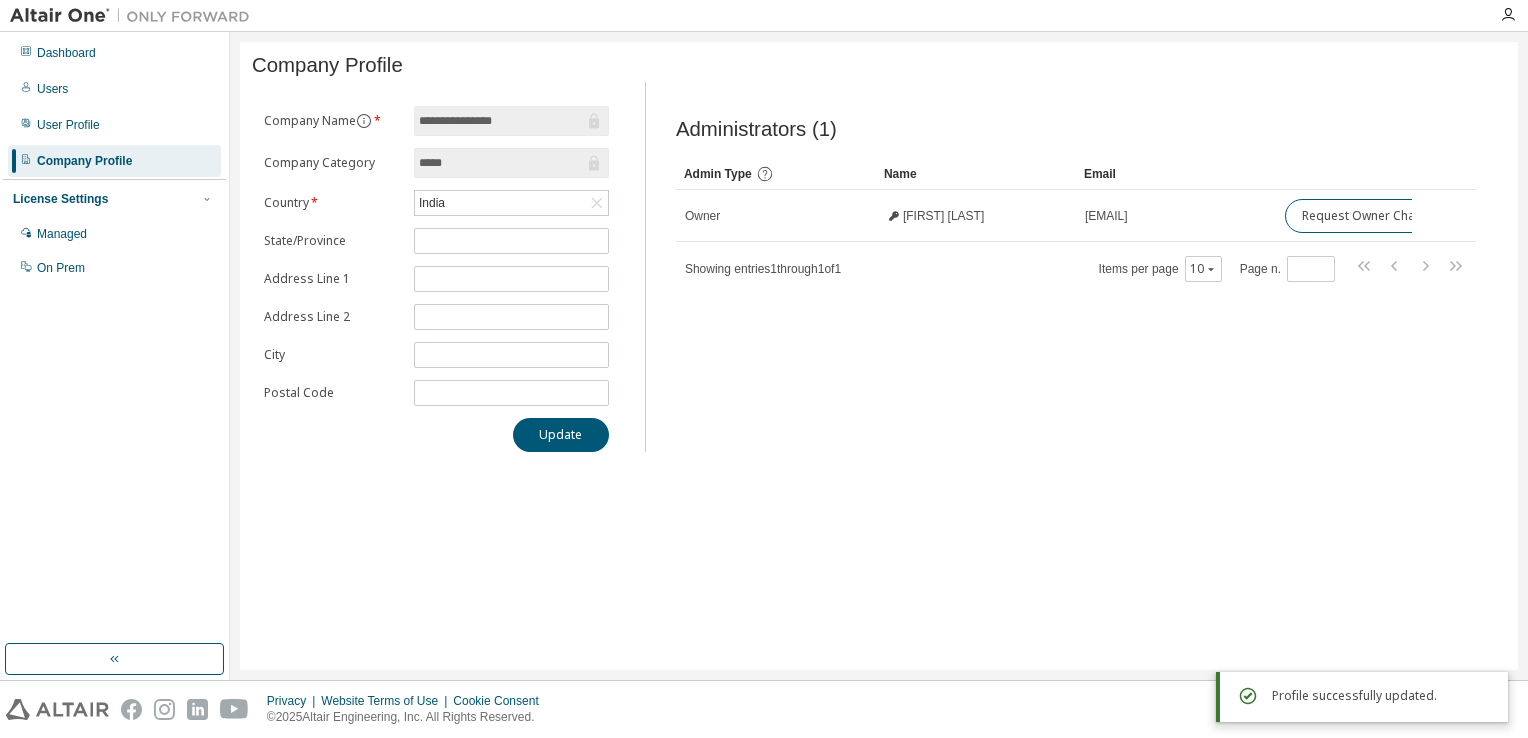 click on "Administrators (1) Clear Load Save Save As Field Operator Value Select filter Select operand Add criteria Search Admin Type Name Email Owner [FIRST] [LAST] [EMAIL] Request Owner Change Showing entries  1  through  1  of  1 Items per page 10 Page n. *" at bounding box center (1076, 273) 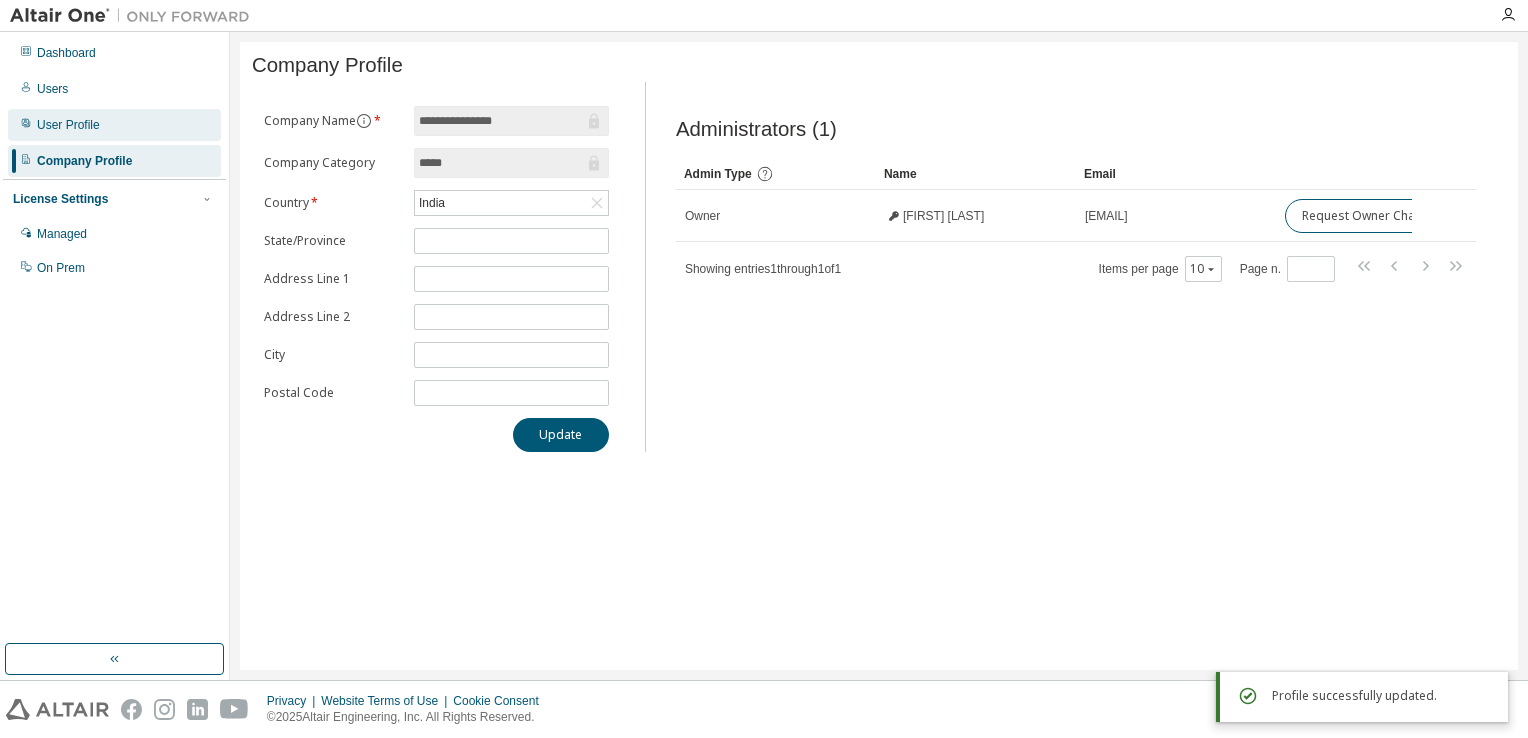 click on "User Profile" at bounding box center (68, 125) 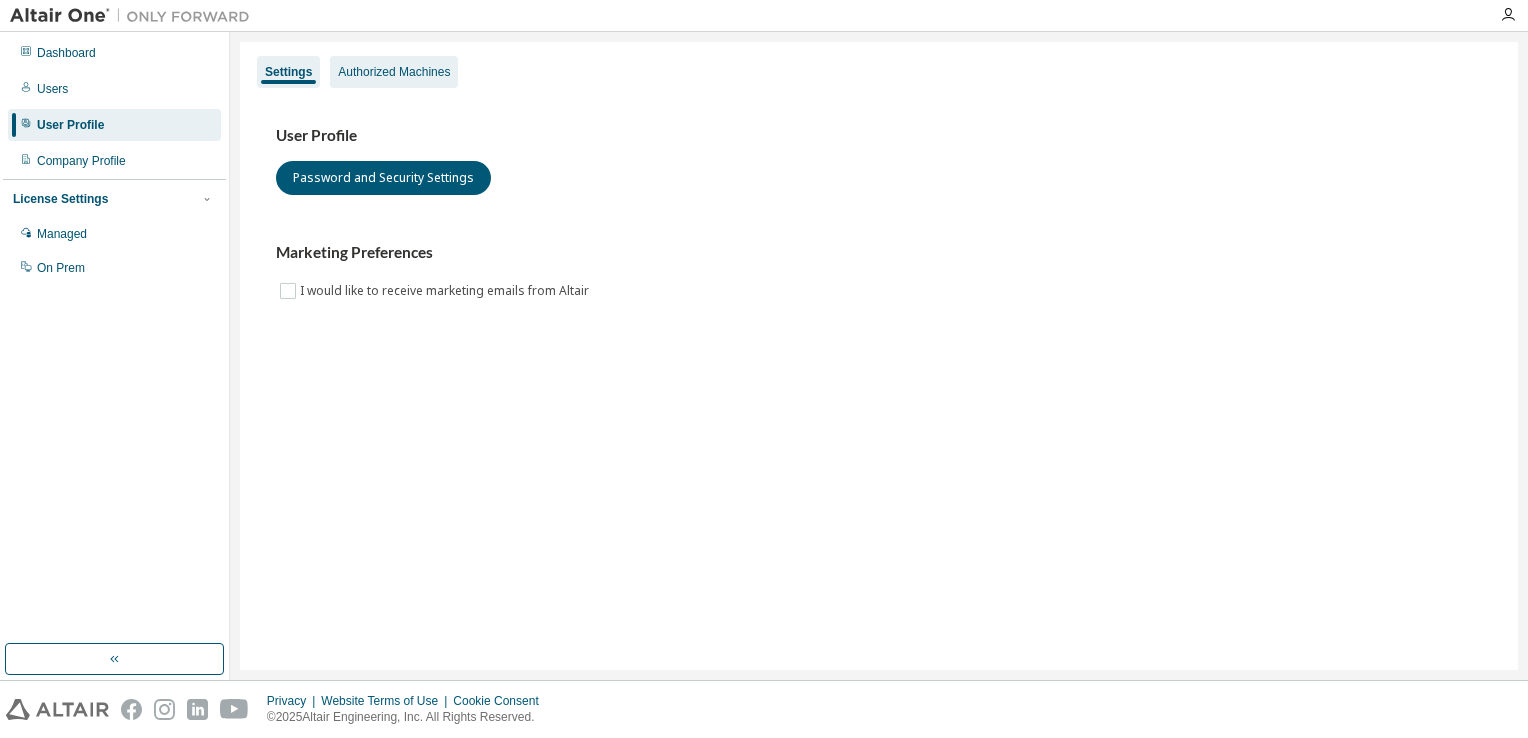 click on "Authorized Machines" at bounding box center [394, 72] 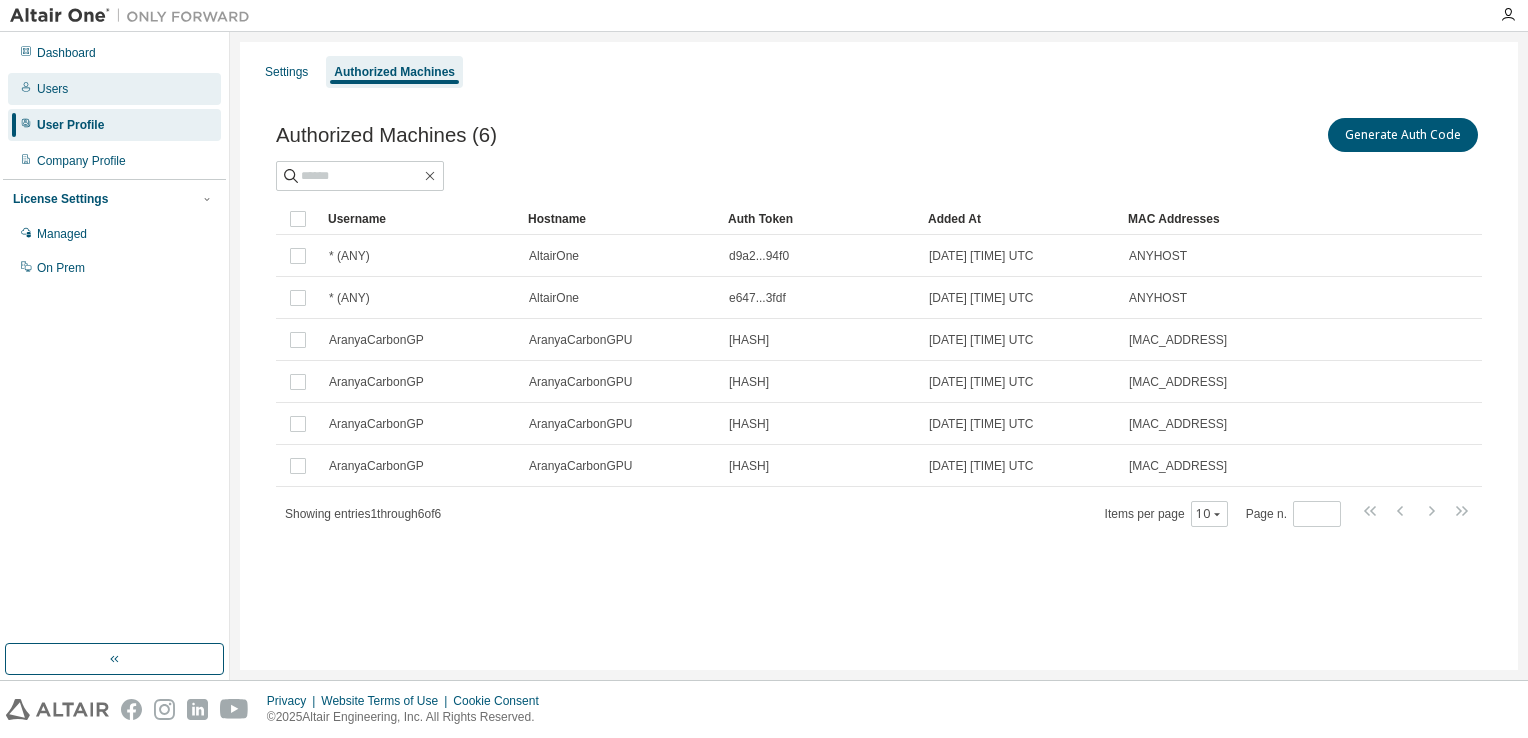 click on "Users" at bounding box center [52, 89] 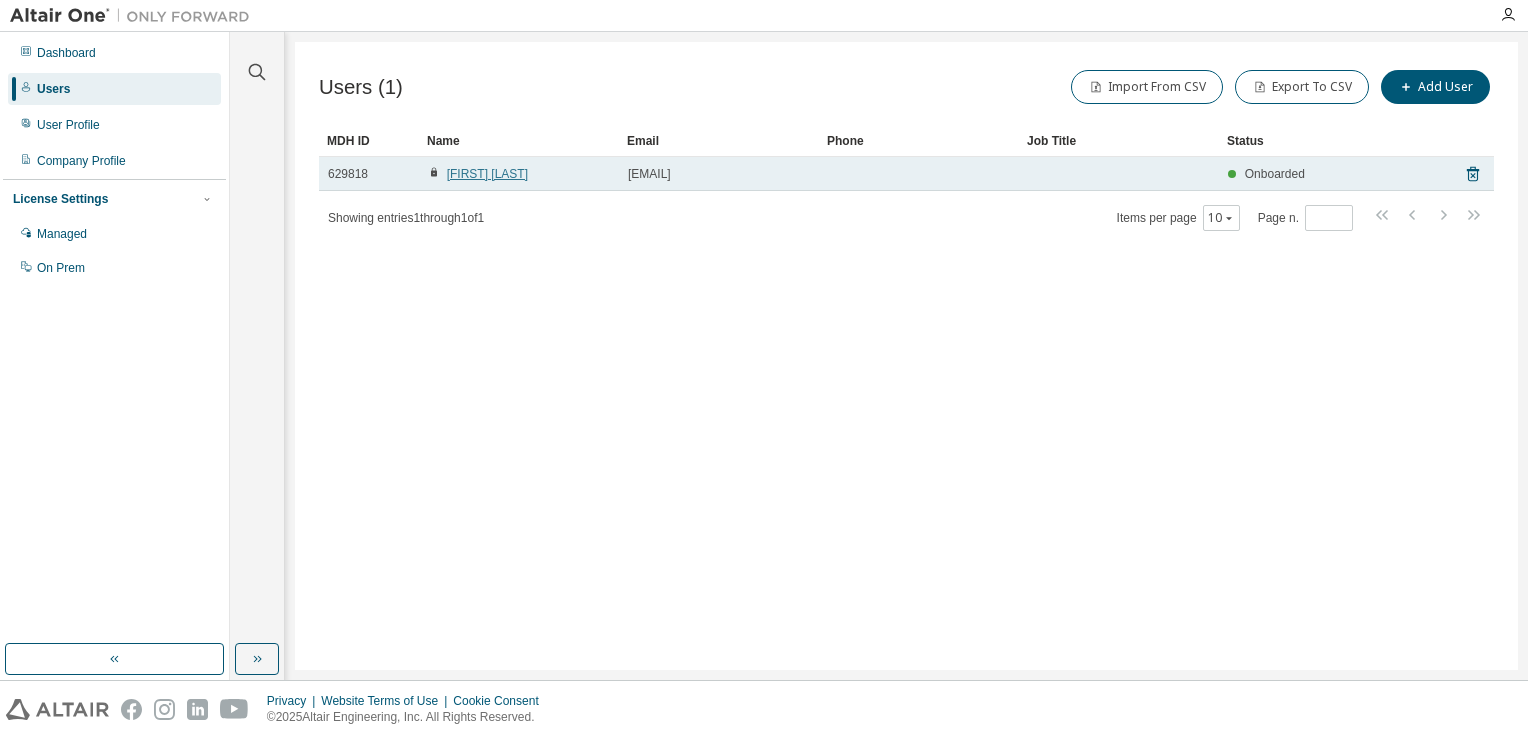click on "[FIRST] [LAST]" at bounding box center (487, 174) 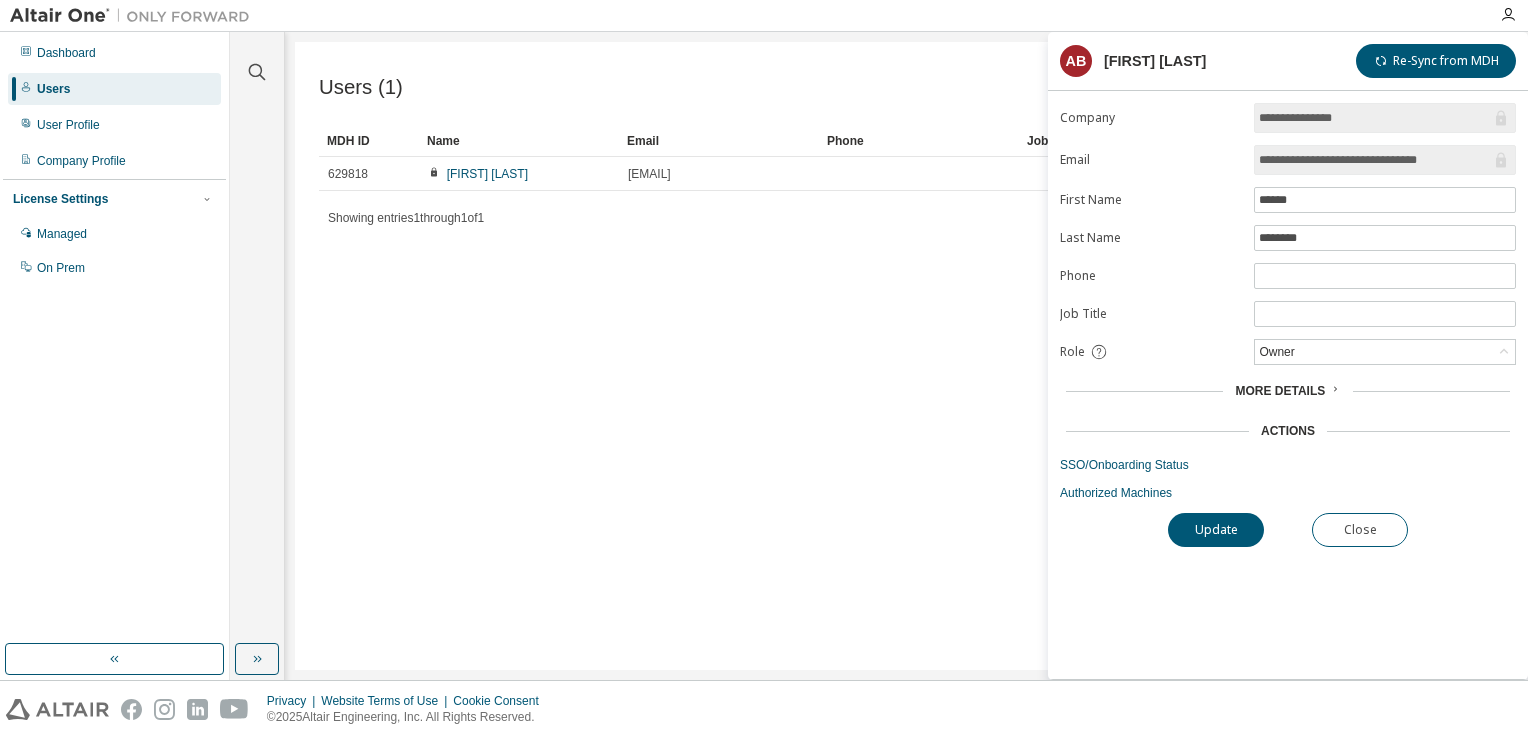 click on "More Details" at bounding box center [1280, 391] 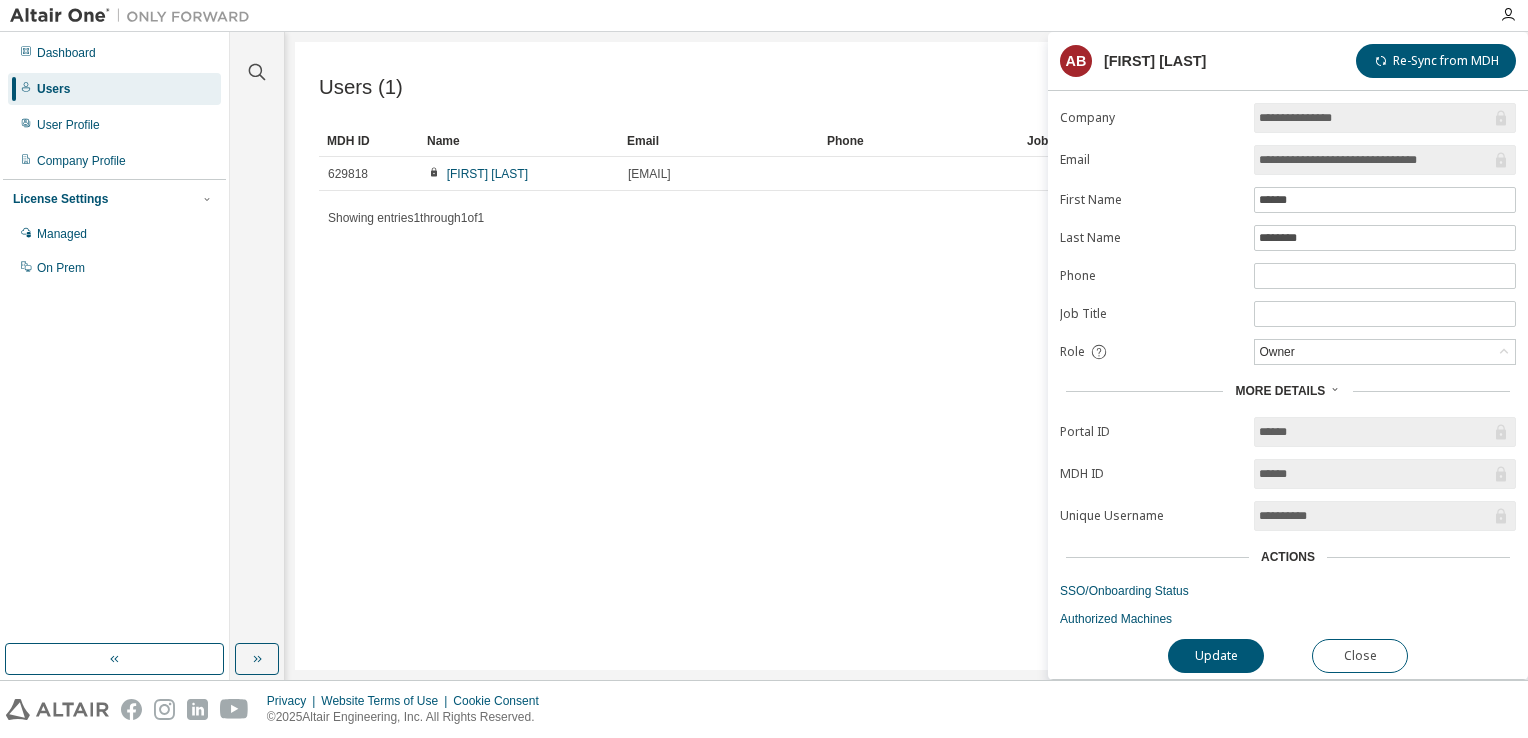 click on "**********" at bounding box center (1288, 365) 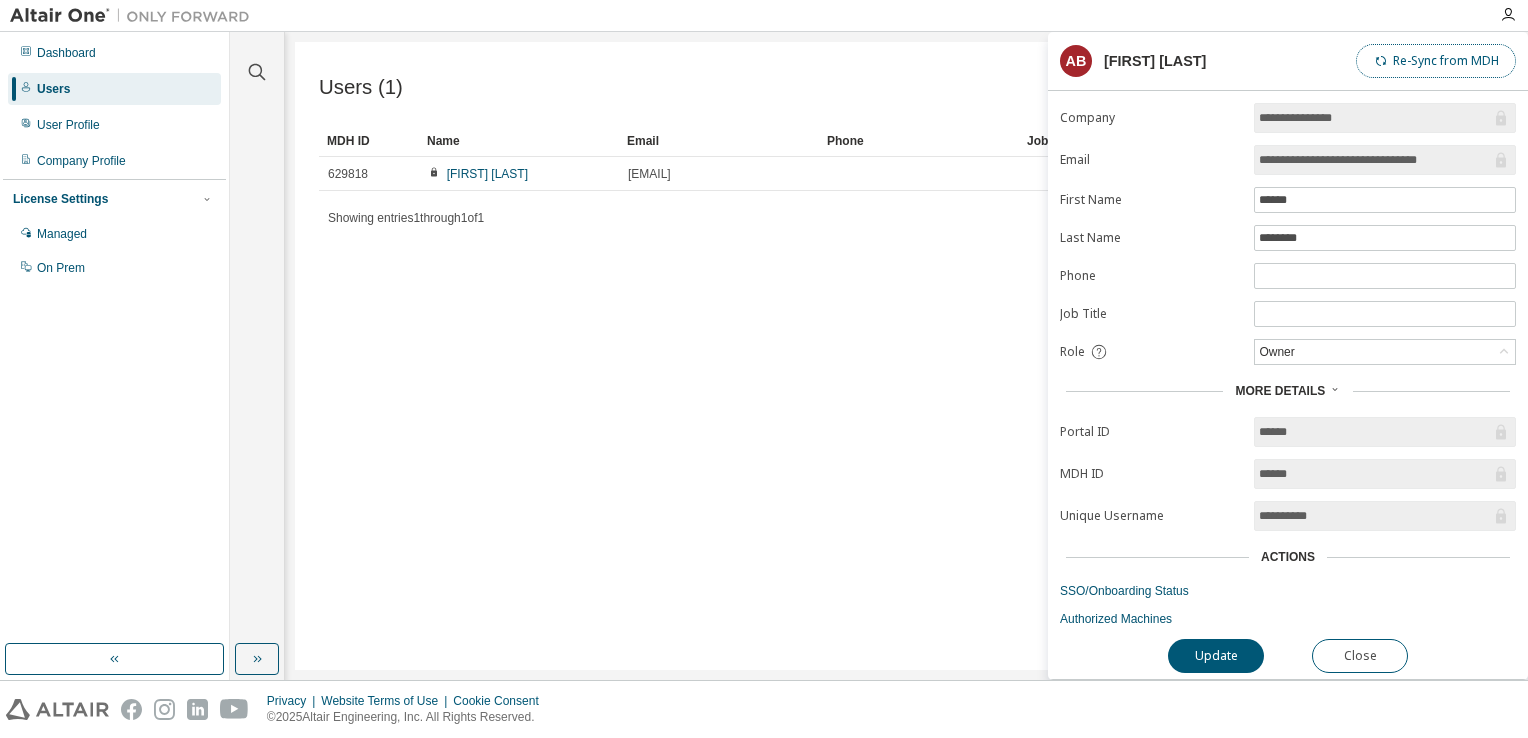 click on "Re-Sync from MDH" at bounding box center (1436, 61) 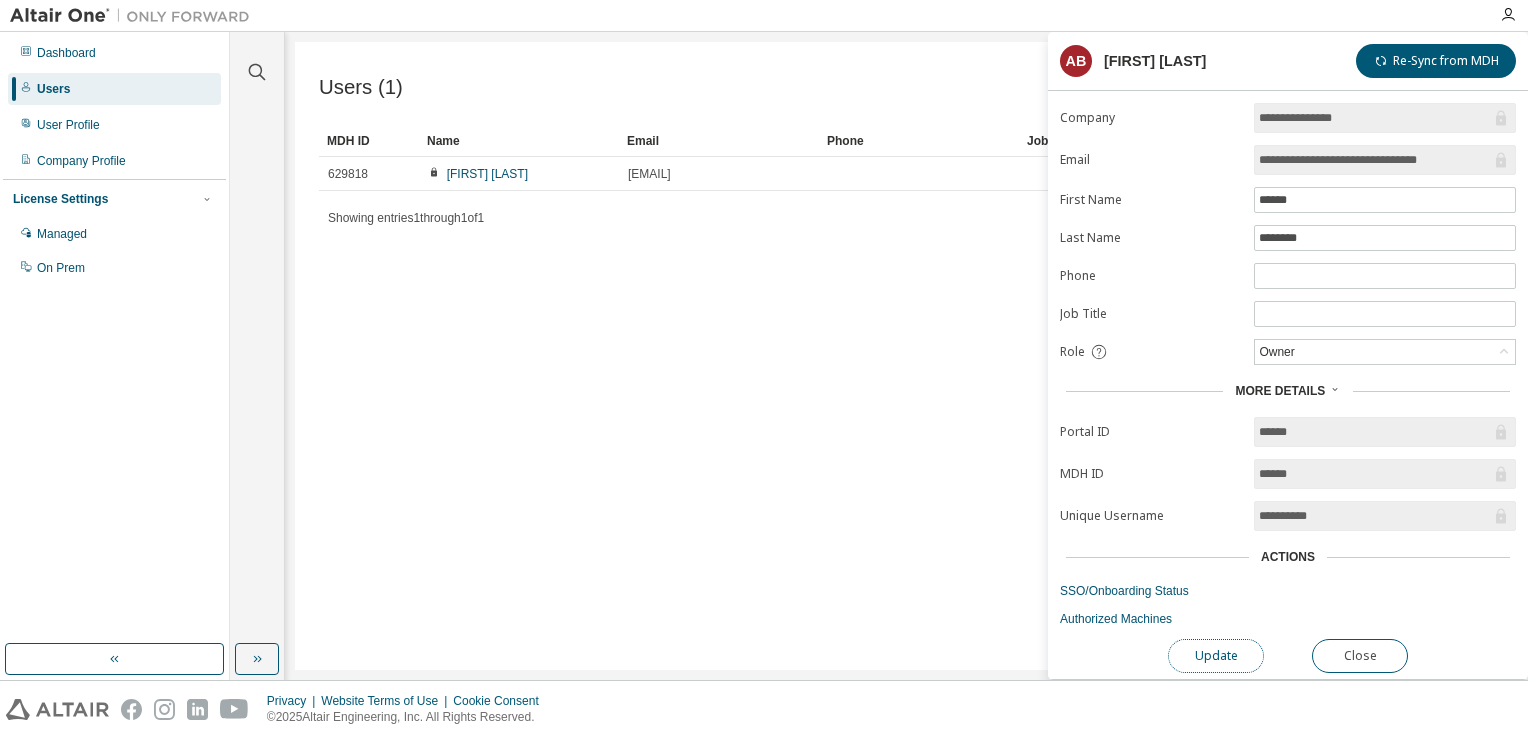 click on "Update" at bounding box center (1216, 656) 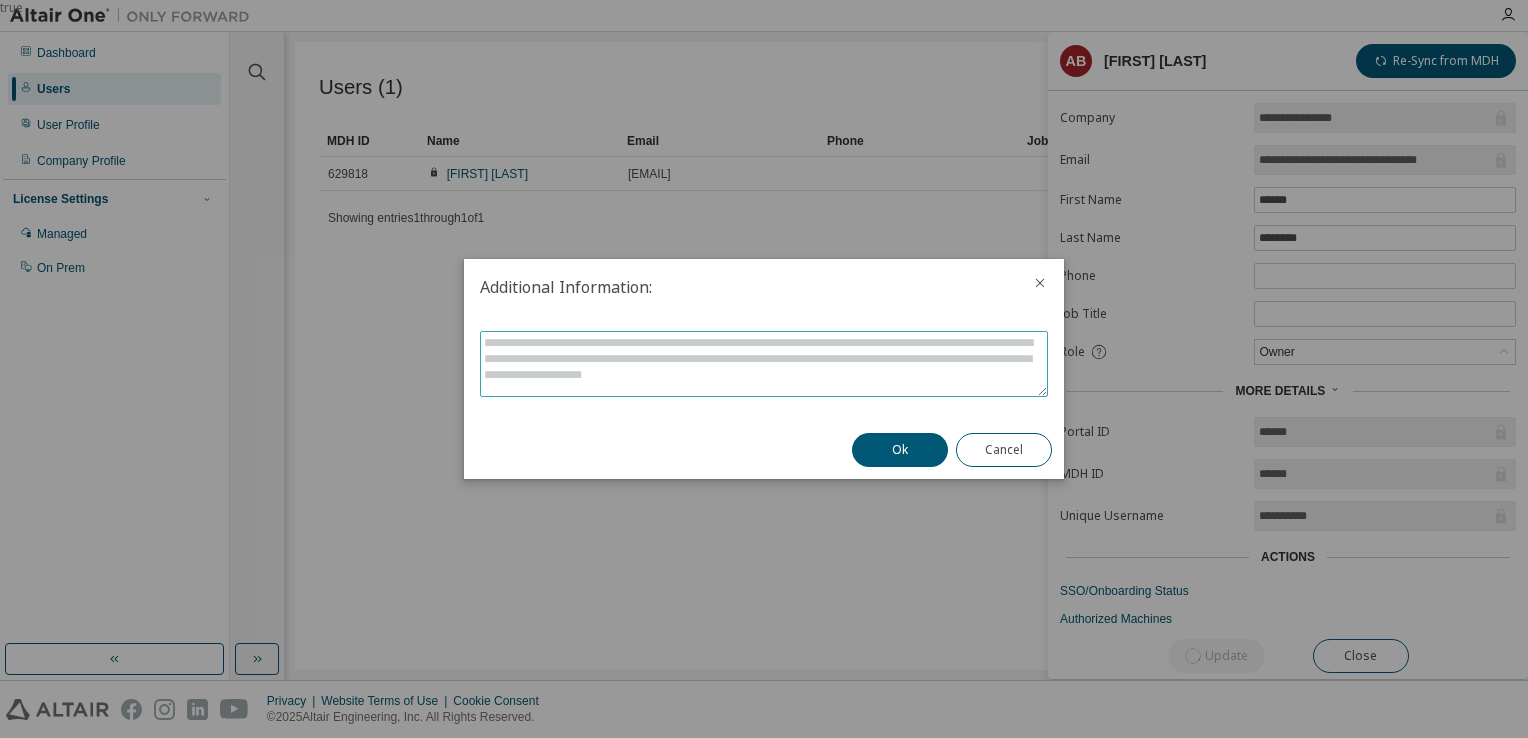 click at bounding box center (764, 364) 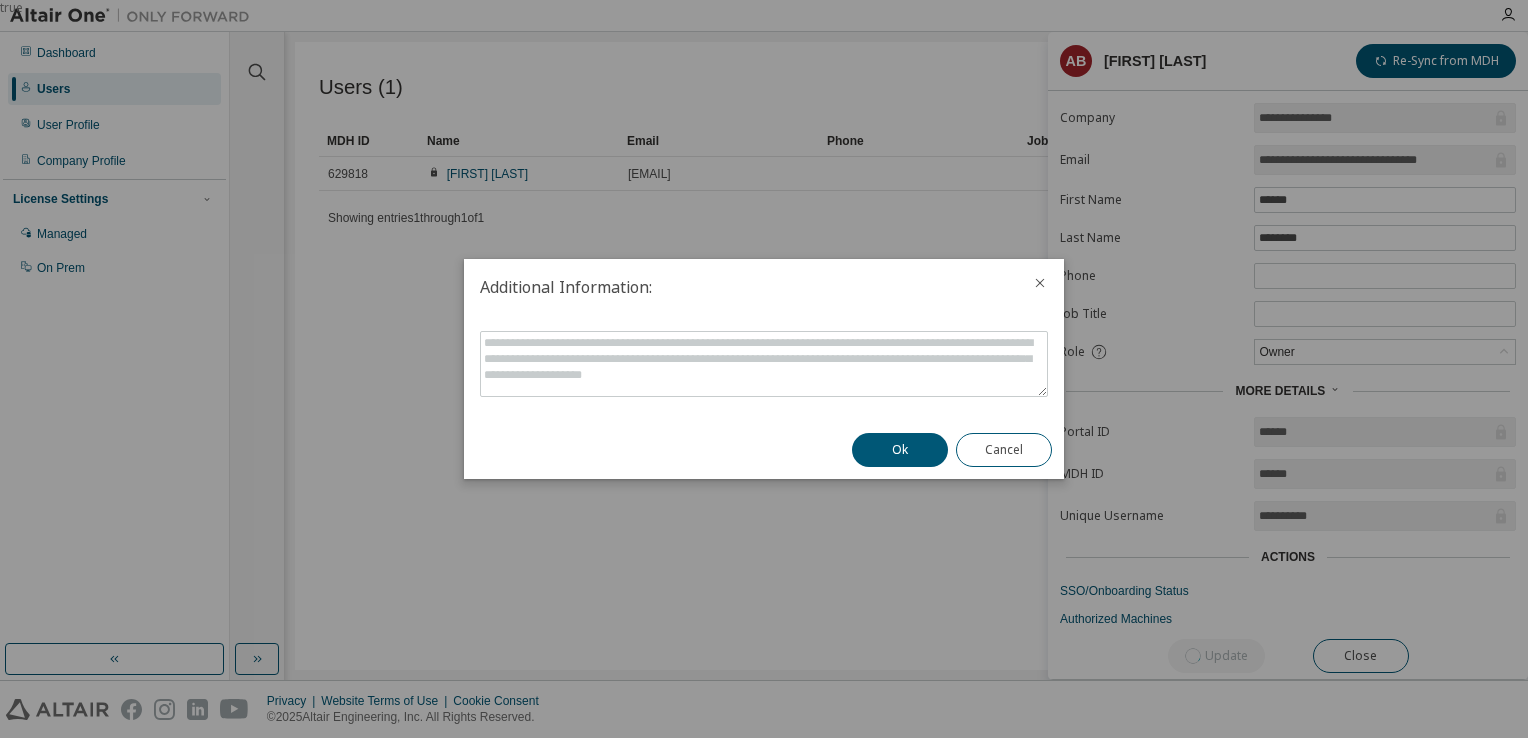 click 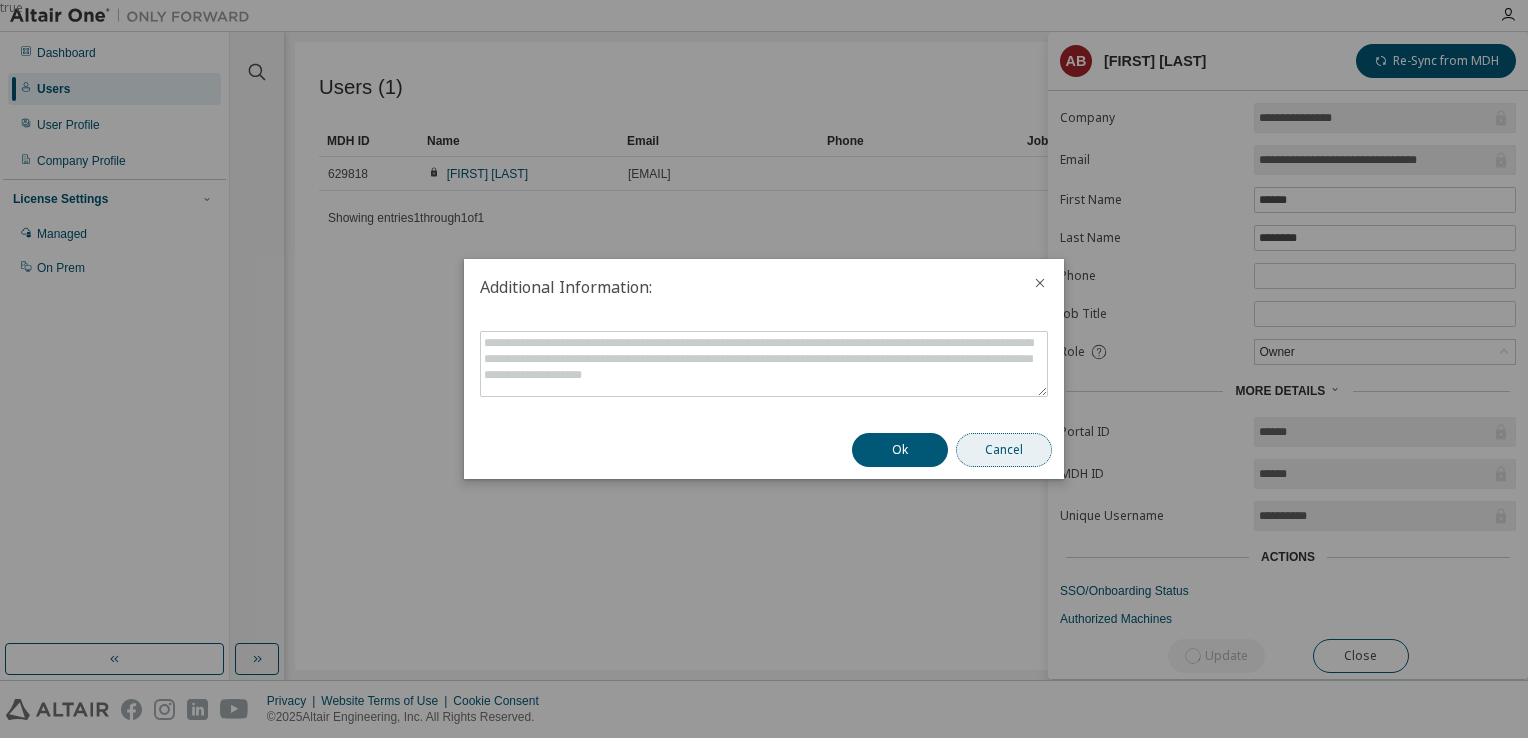 click on "Cancel" at bounding box center [1004, 450] 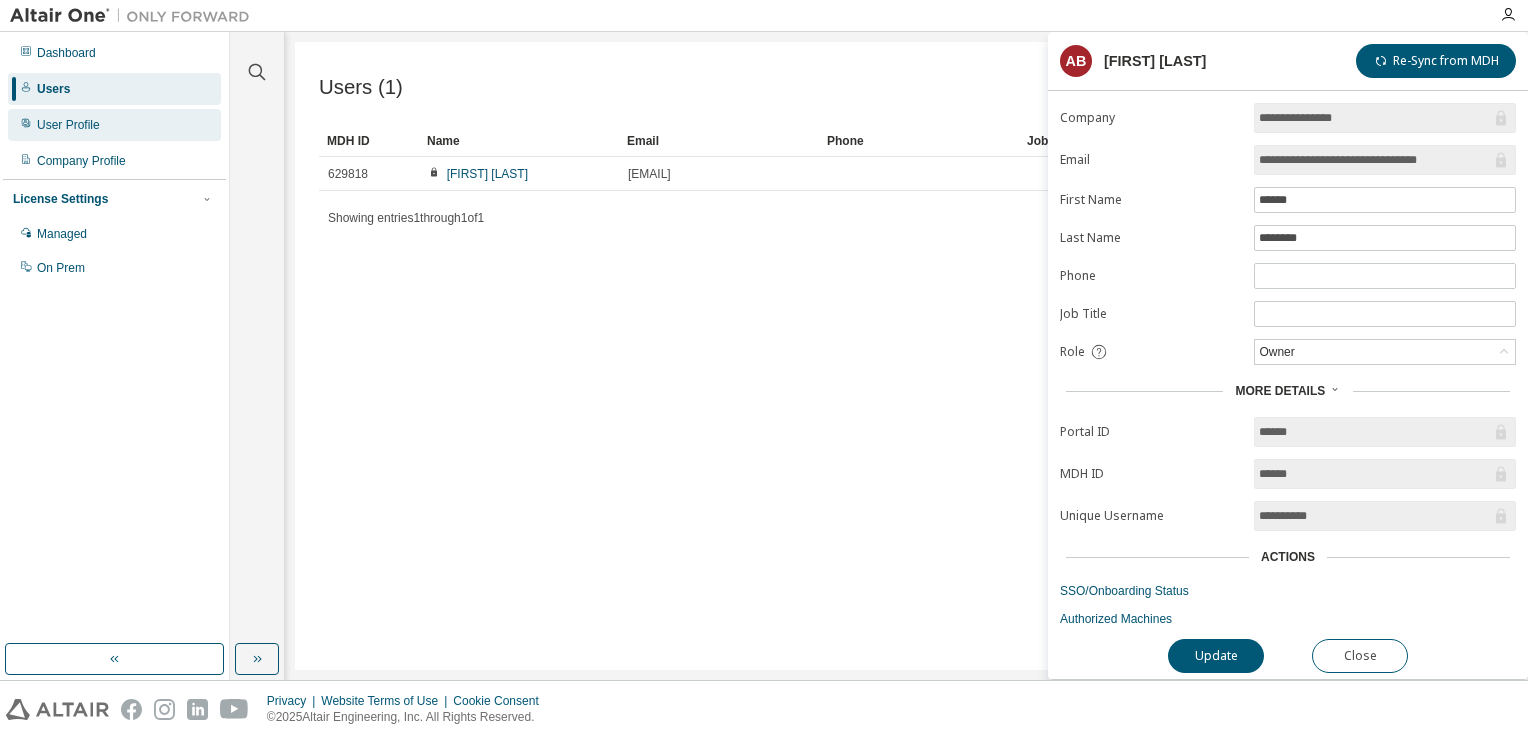 click on "User Profile" at bounding box center (68, 125) 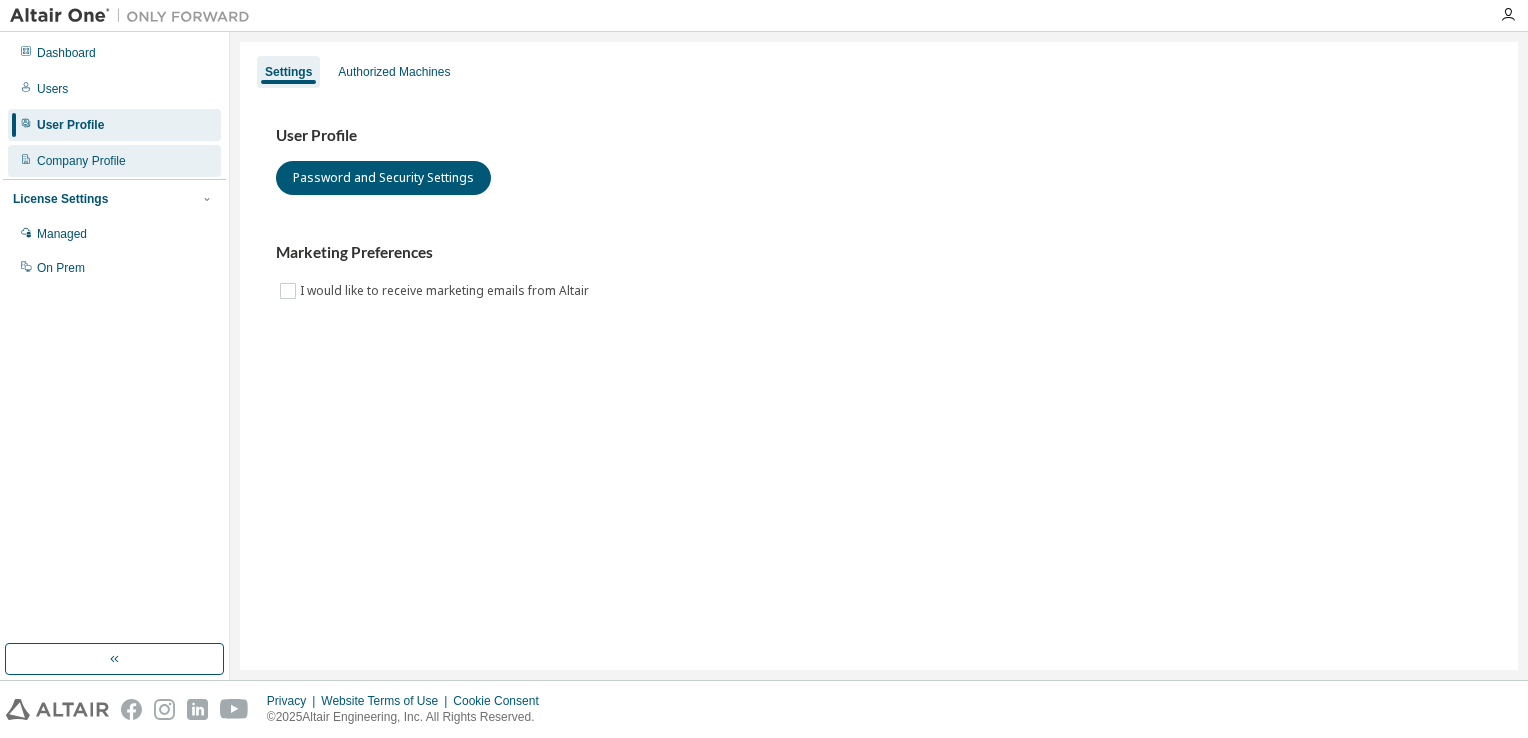 click on "Company Profile" at bounding box center (81, 161) 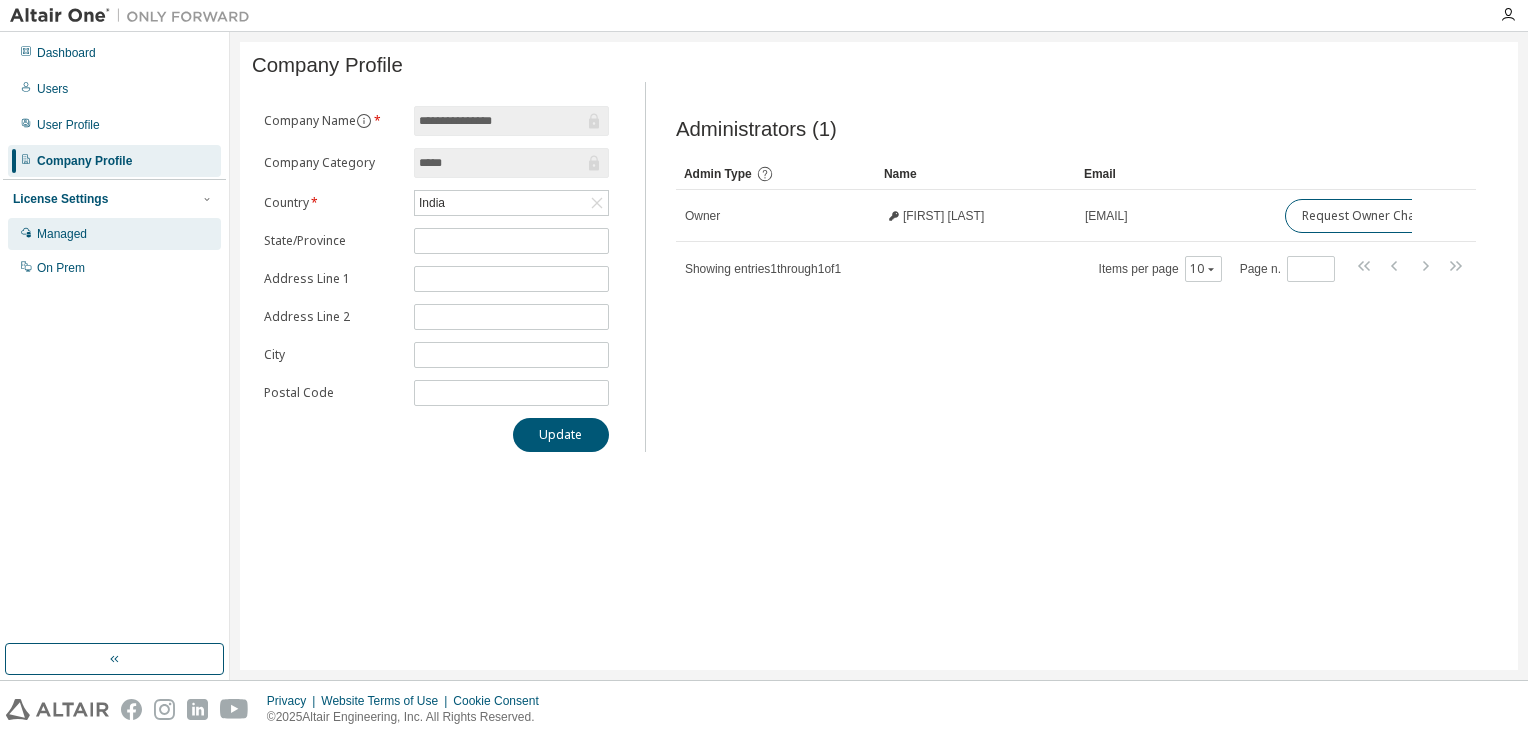 click on "Managed" at bounding box center (62, 234) 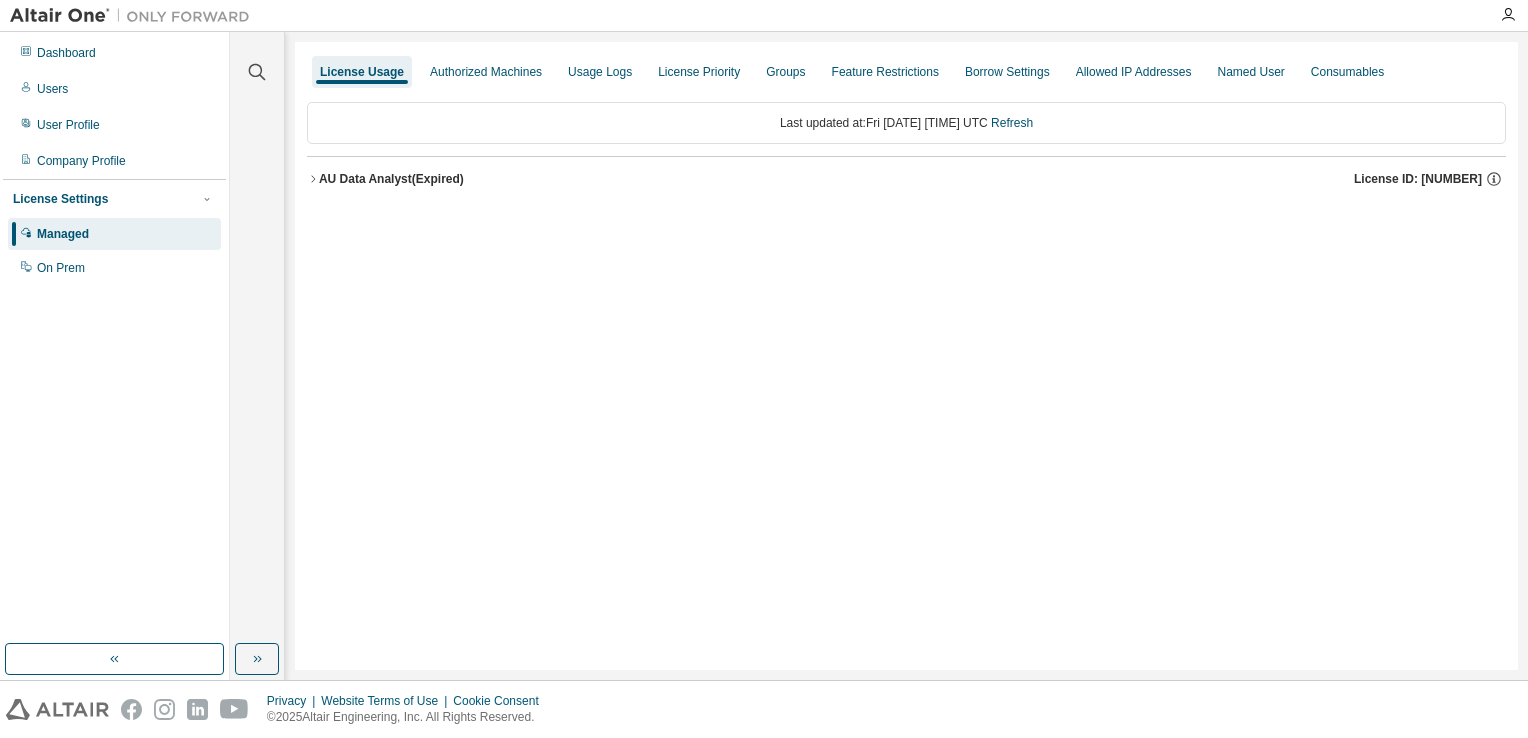 click on "Last updated at:  Fri [DATE] [TIME] UTC   Refresh" at bounding box center (906, 123) 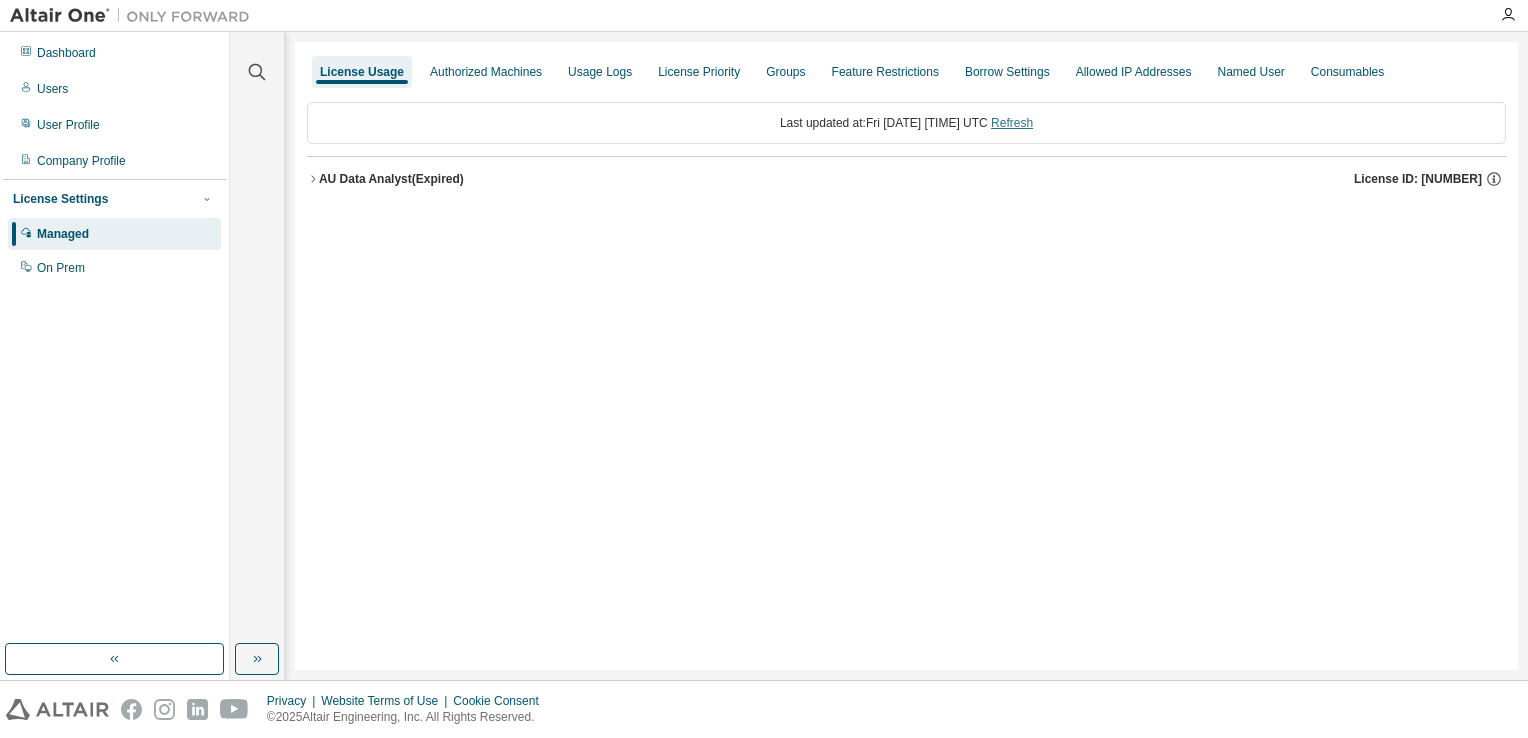click on "Refresh" at bounding box center [1012, 123] 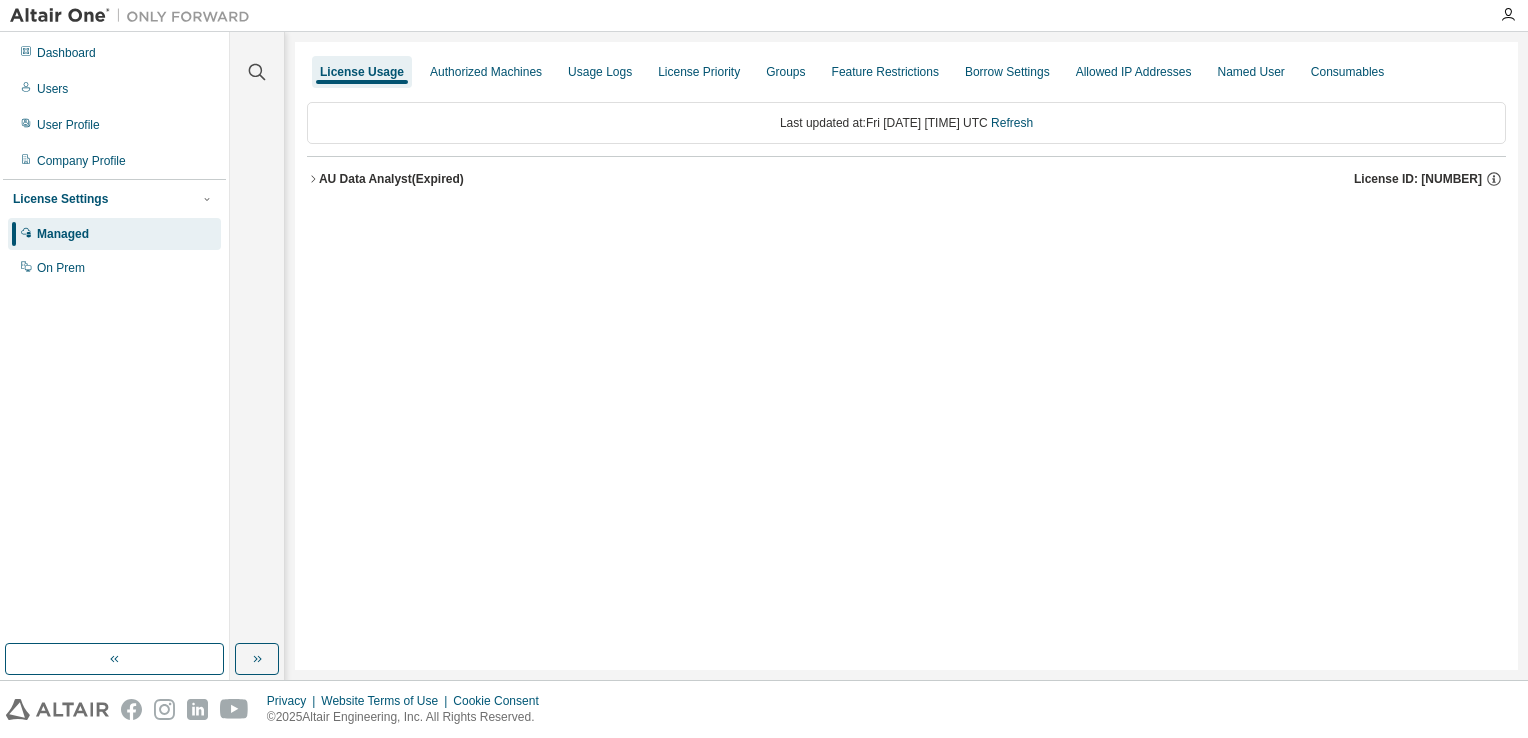 click on "AU Data Analyst  (Expired)" at bounding box center [391, 179] 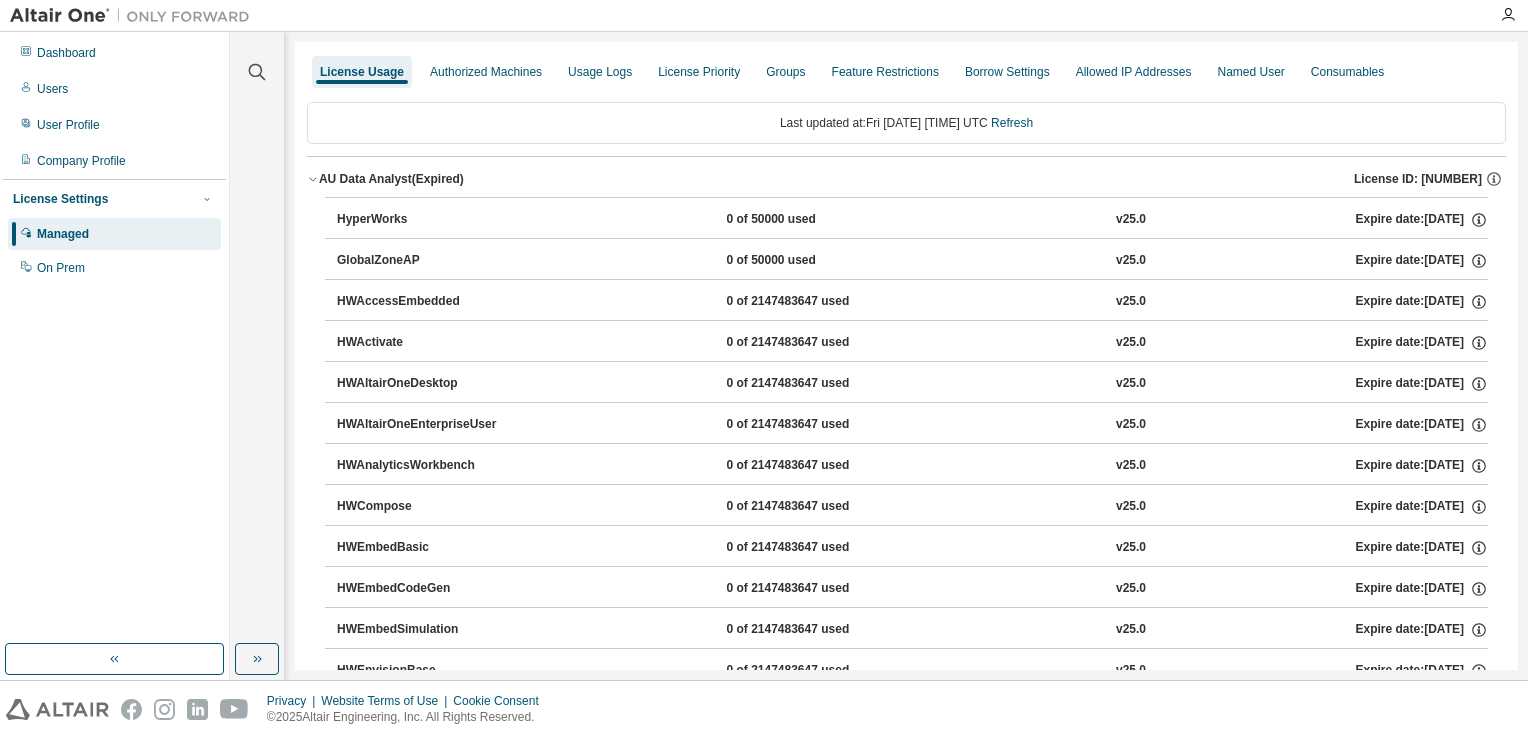 drag, startPoint x: 1508, startPoint y: 204, endPoint x: 1520, endPoint y: 260, distance: 57.271286 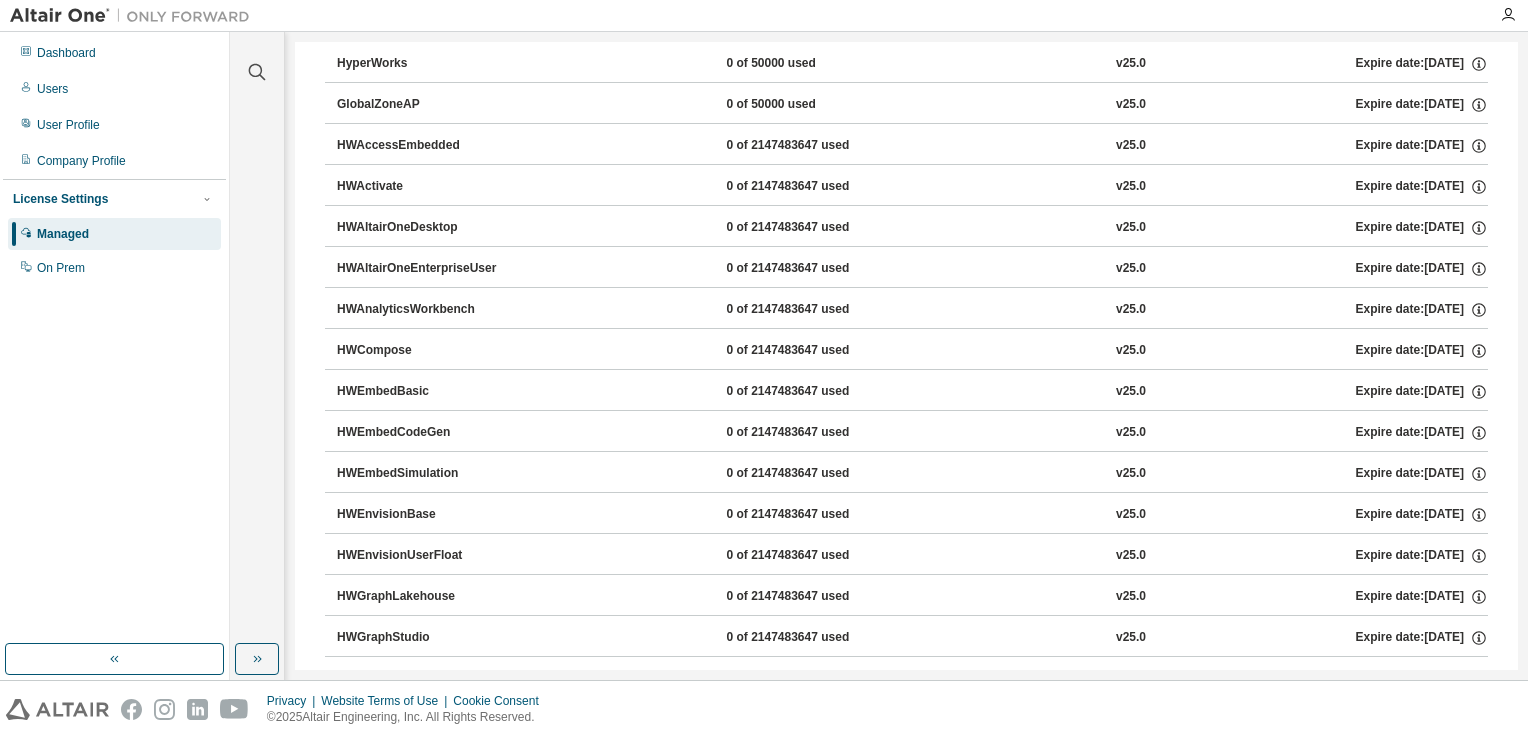 scroll, scrollTop: 0, scrollLeft: 0, axis: both 